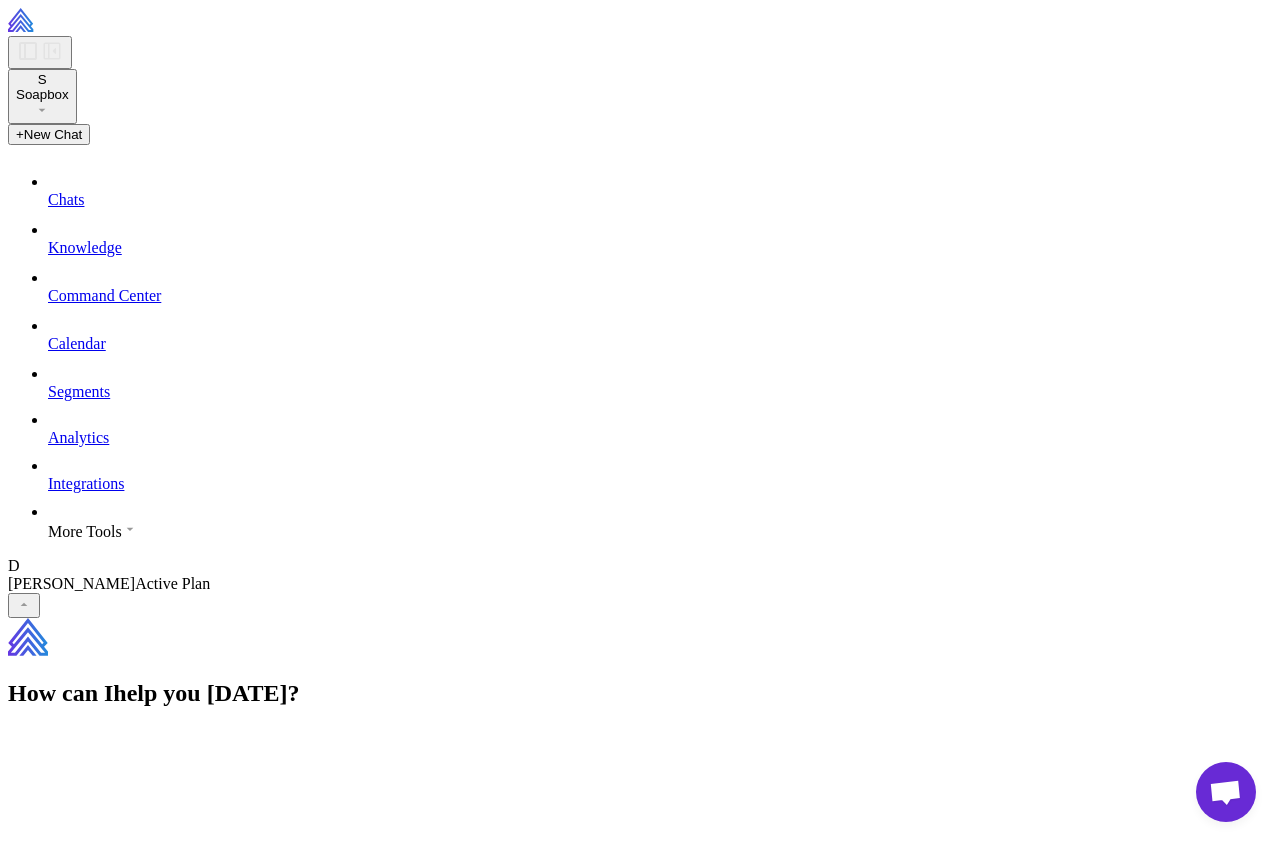 scroll, scrollTop: 0, scrollLeft: 0, axis: both 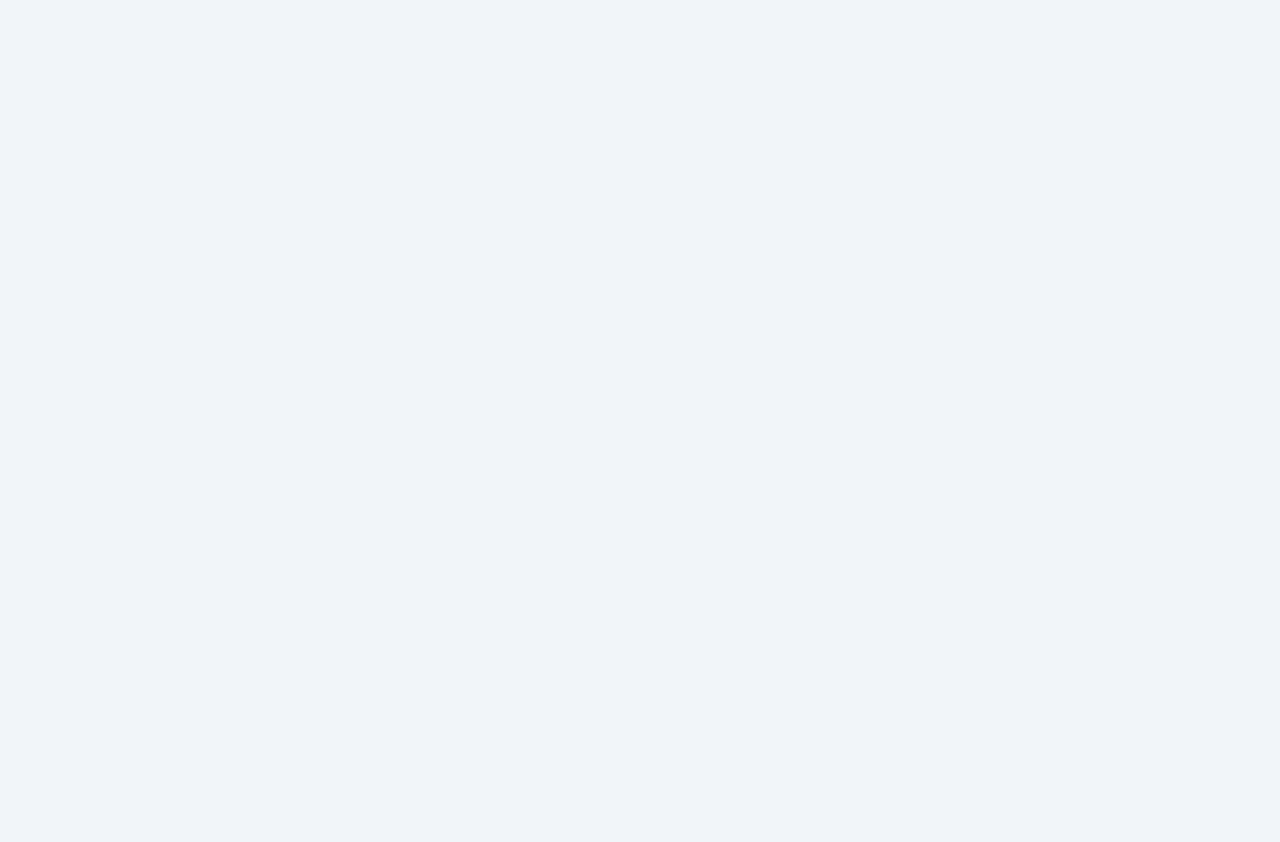 click at bounding box center [640, 0] 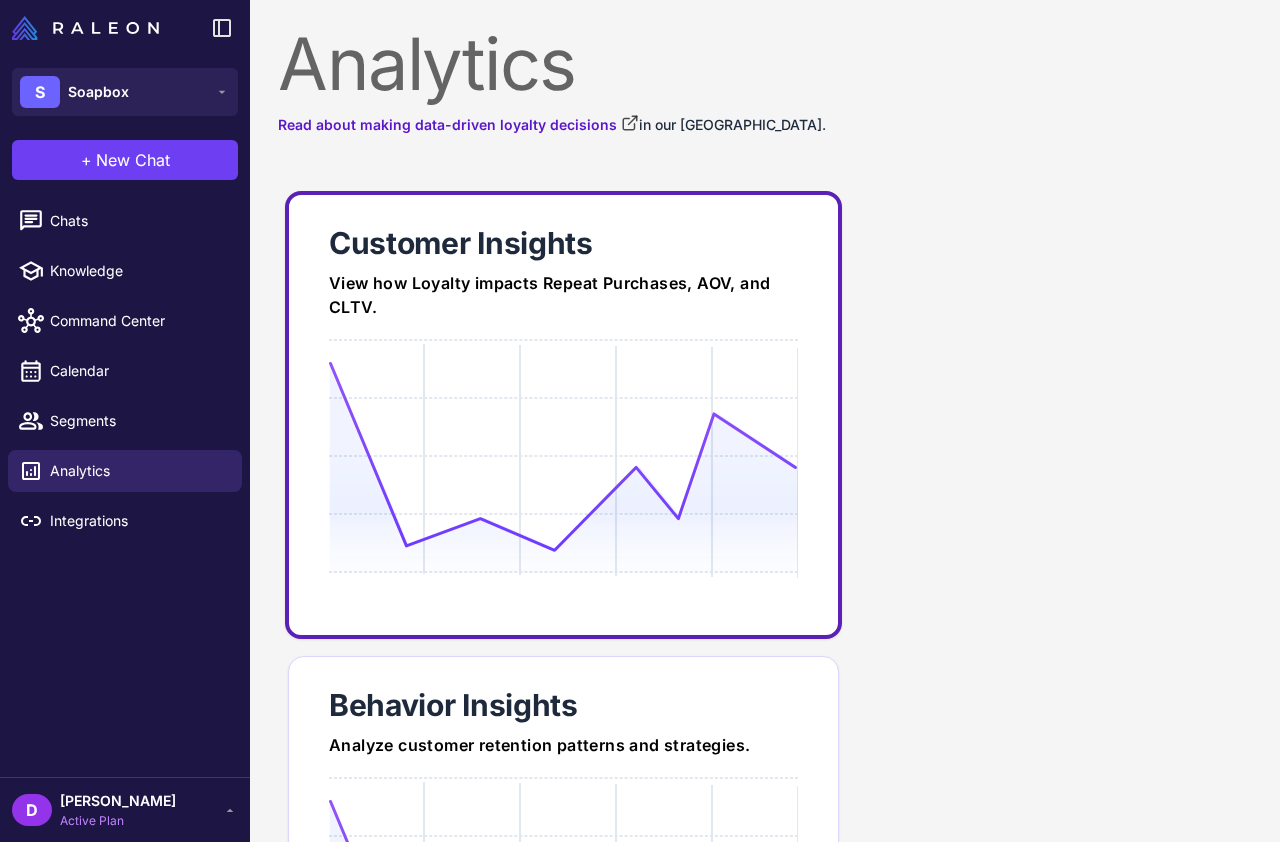 scroll, scrollTop: 314, scrollLeft: 0, axis: vertical 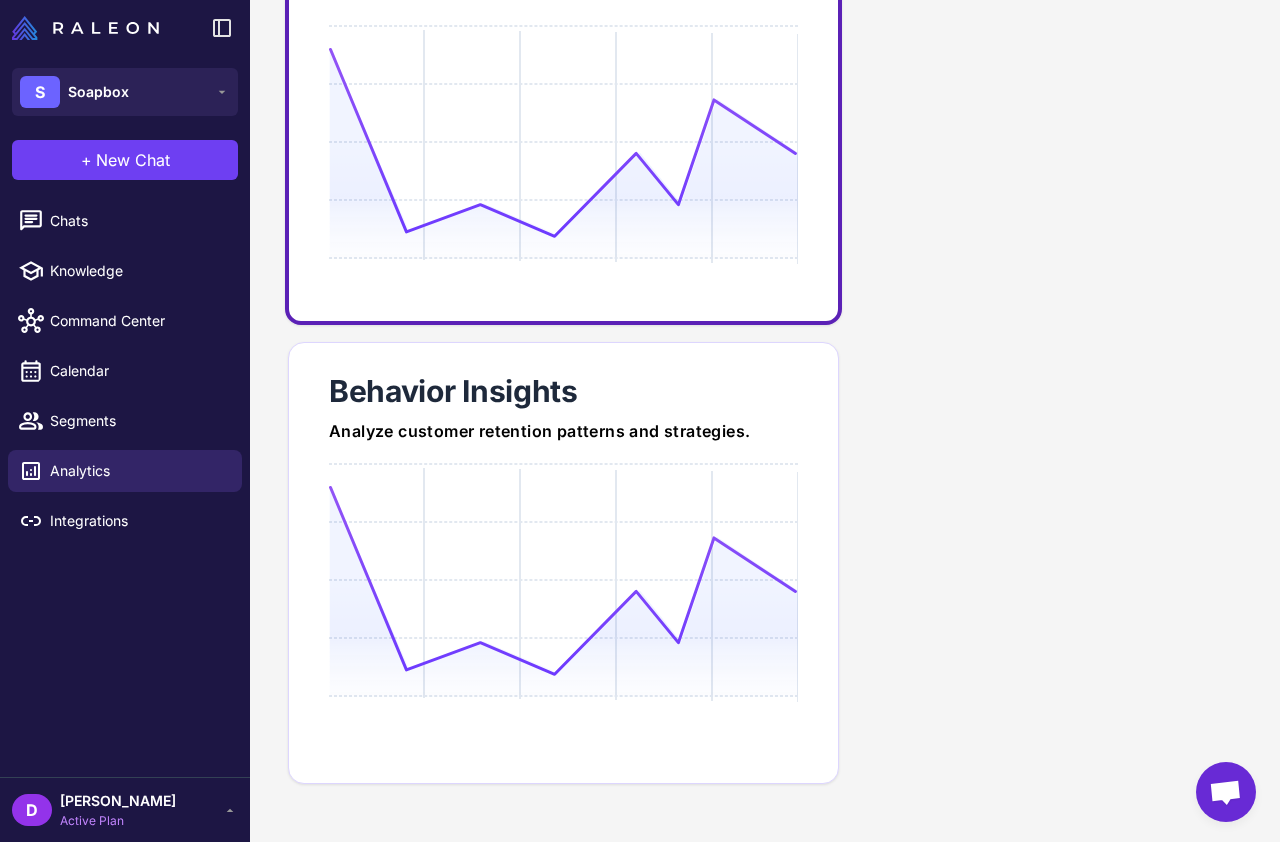 click 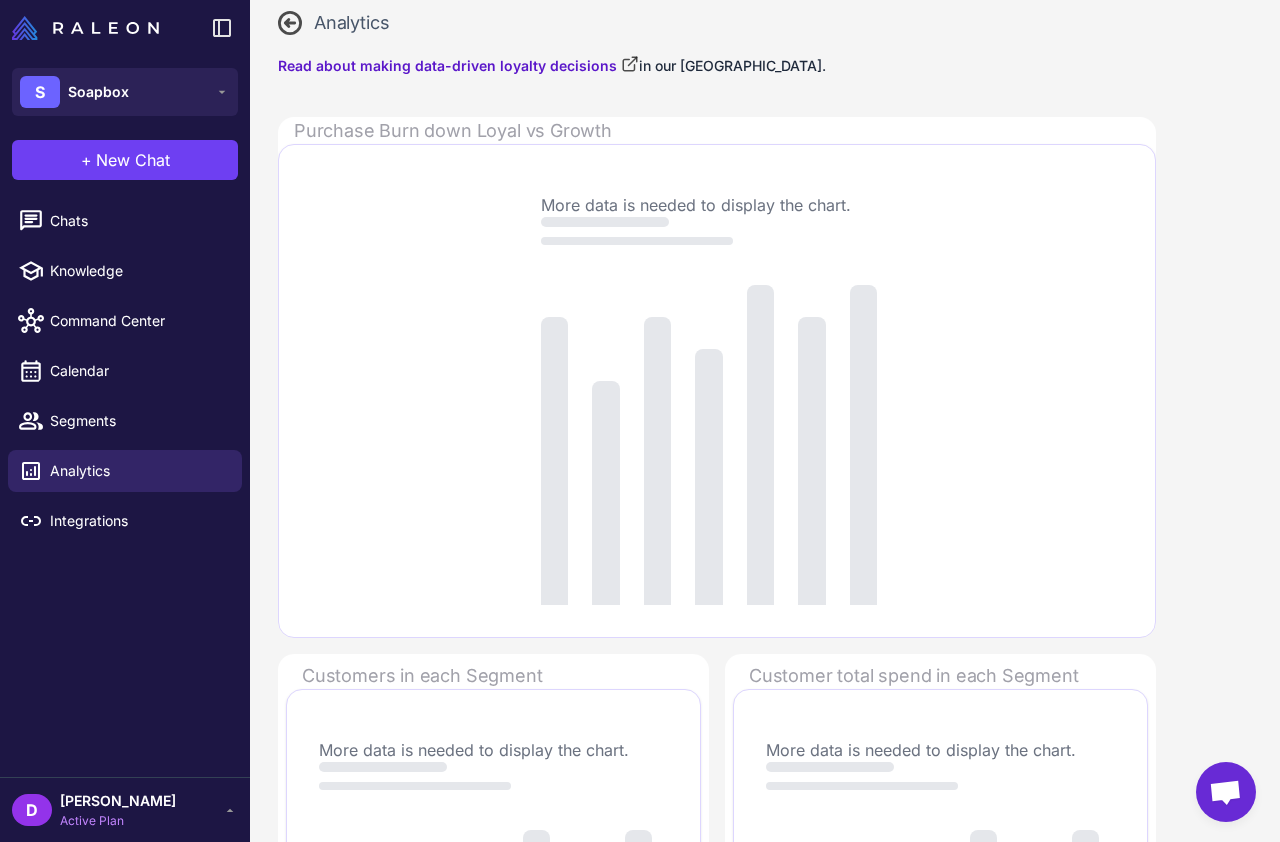 scroll, scrollTop: 0, scrollLeft: 0, axis: both 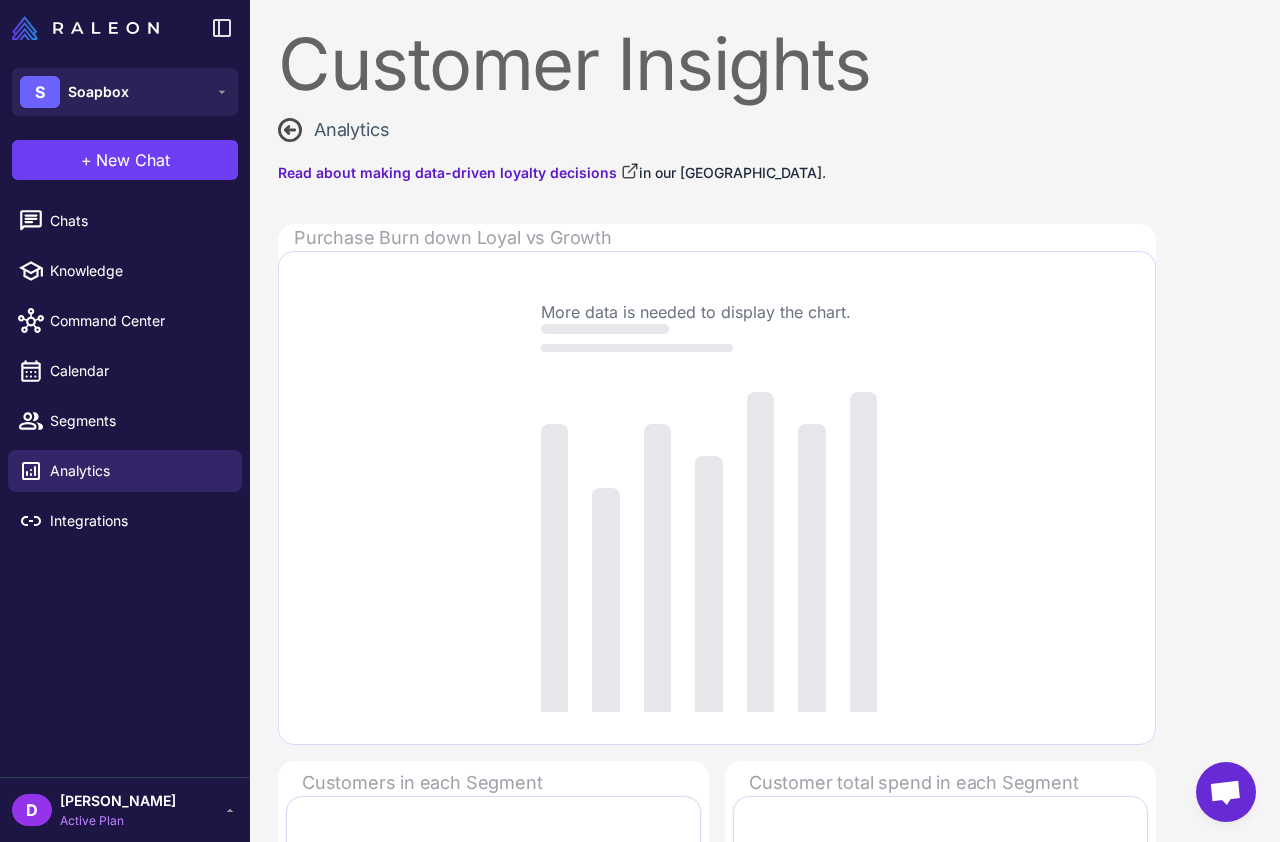 click on "More data is needed to display the chart." at bounding box center (709, 506) 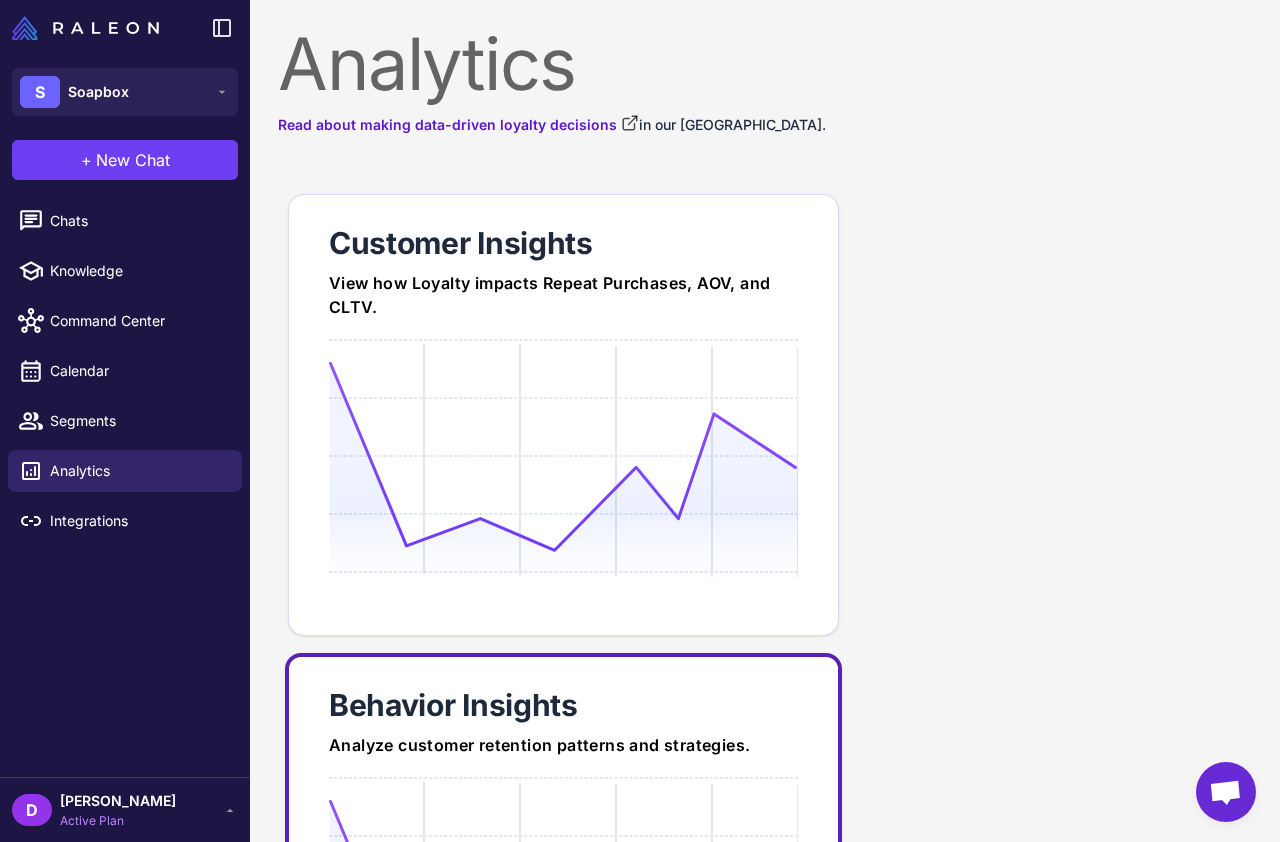 click on "Behavior Insights Analyze customer retention patterns and strategies." at bounding box center (563, 877) 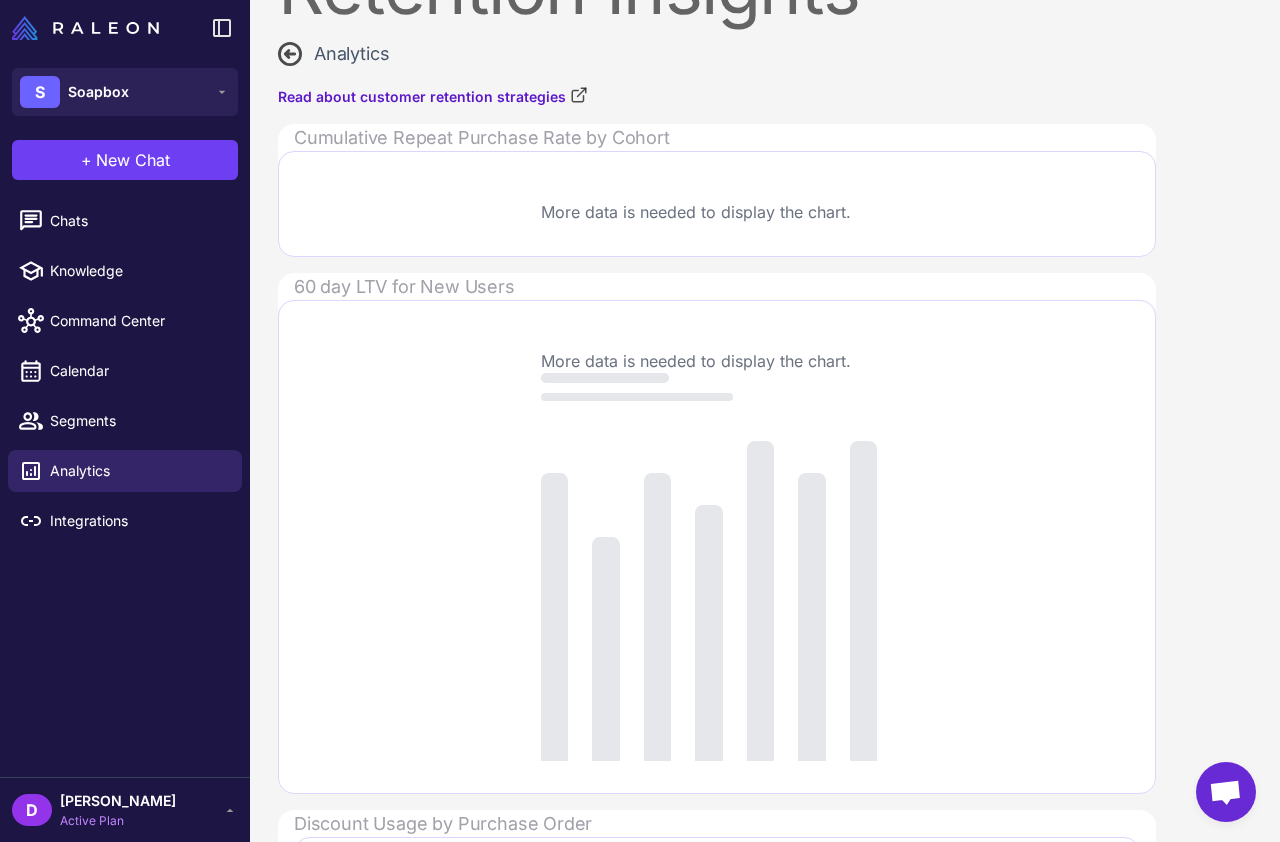 scroll, scrollTop: 0, scrollLeft: 0, axis: both 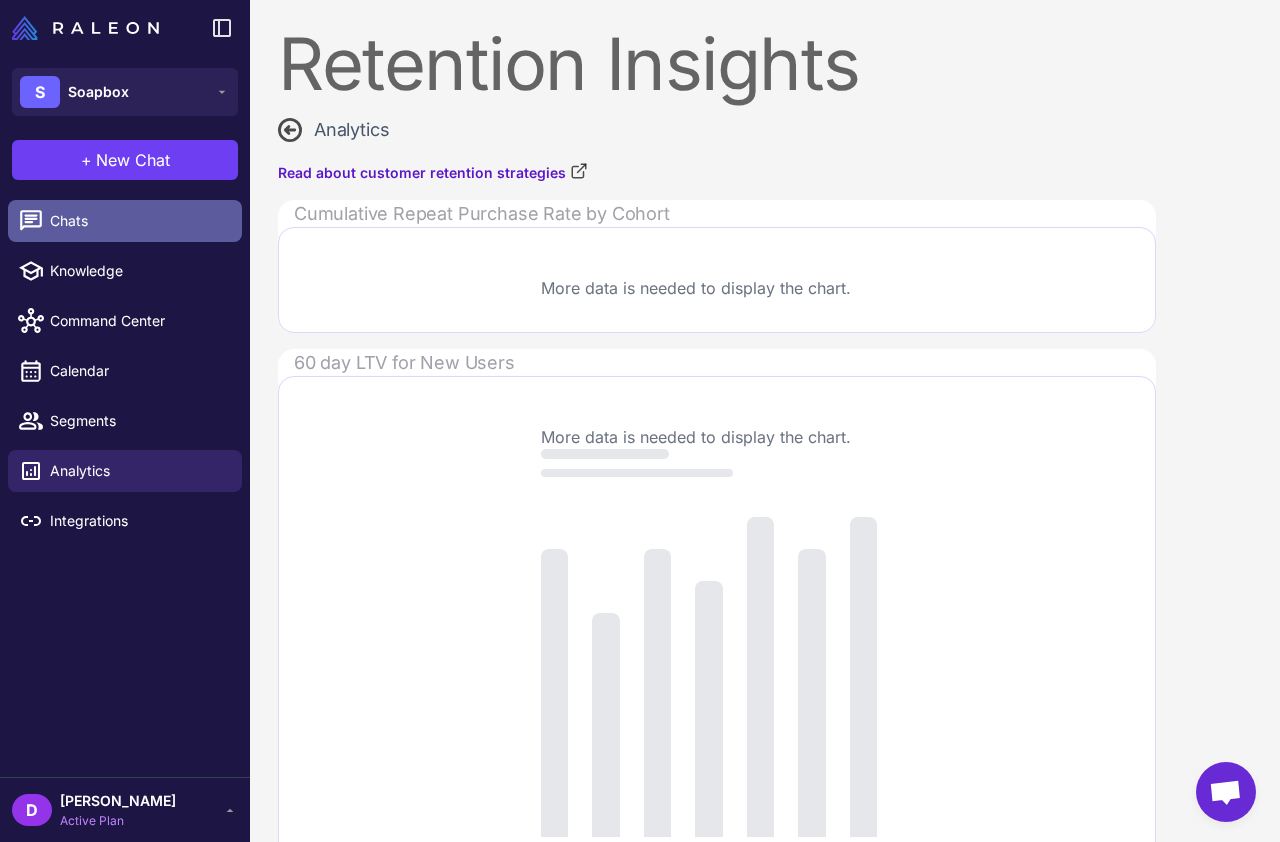 click on "Chats" at bounding box center [125, 221] 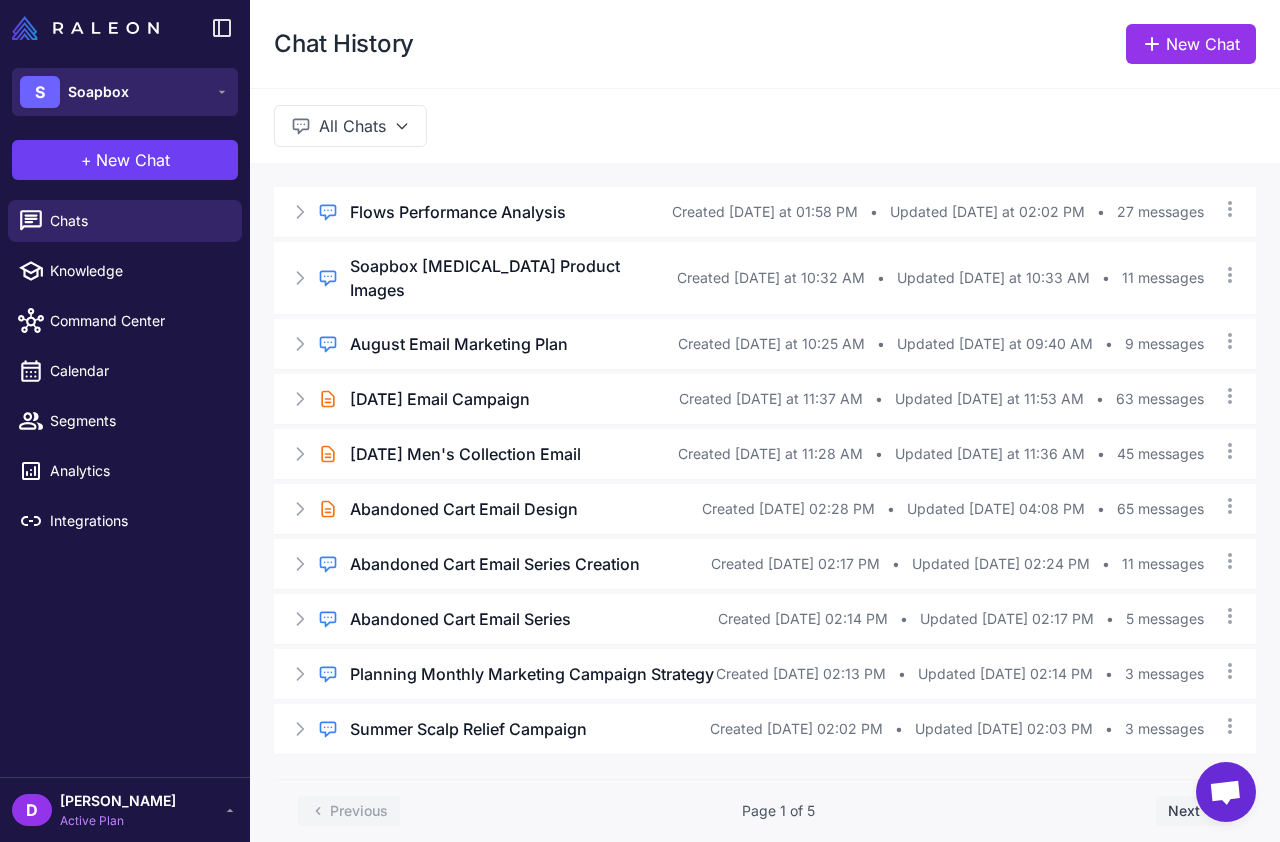click on "Soapbox" at bounding box center (98, 92) 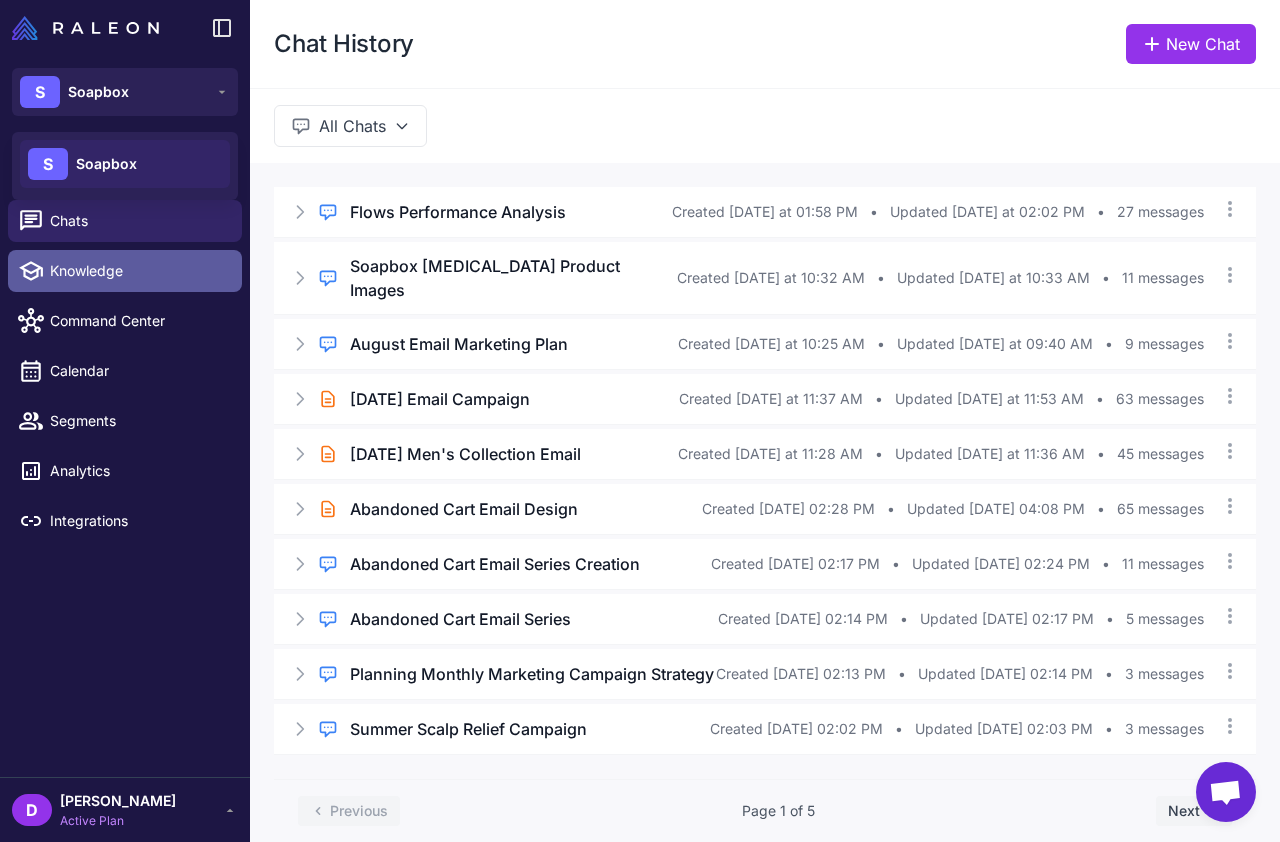 click on "Knowledge" at bounding box center [138, 271] 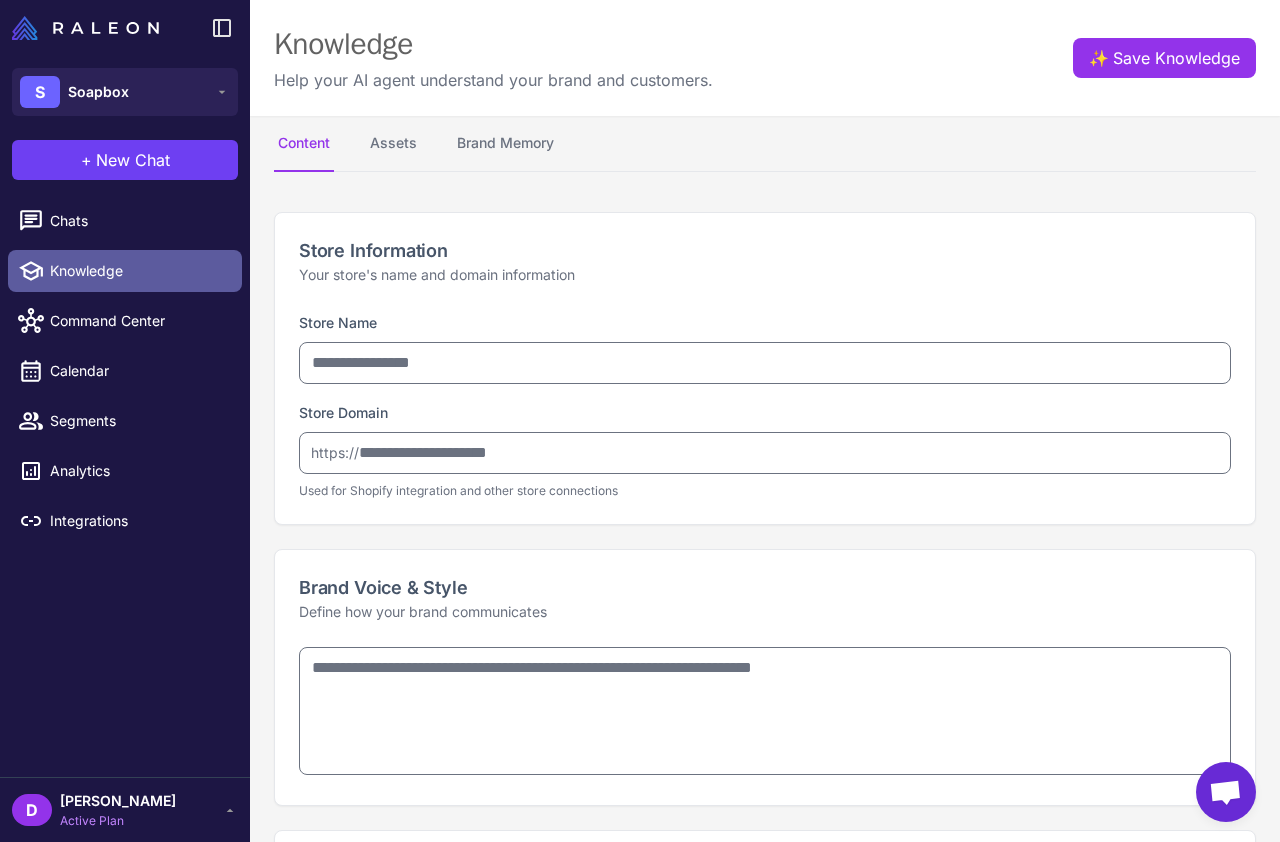 type on "*******" 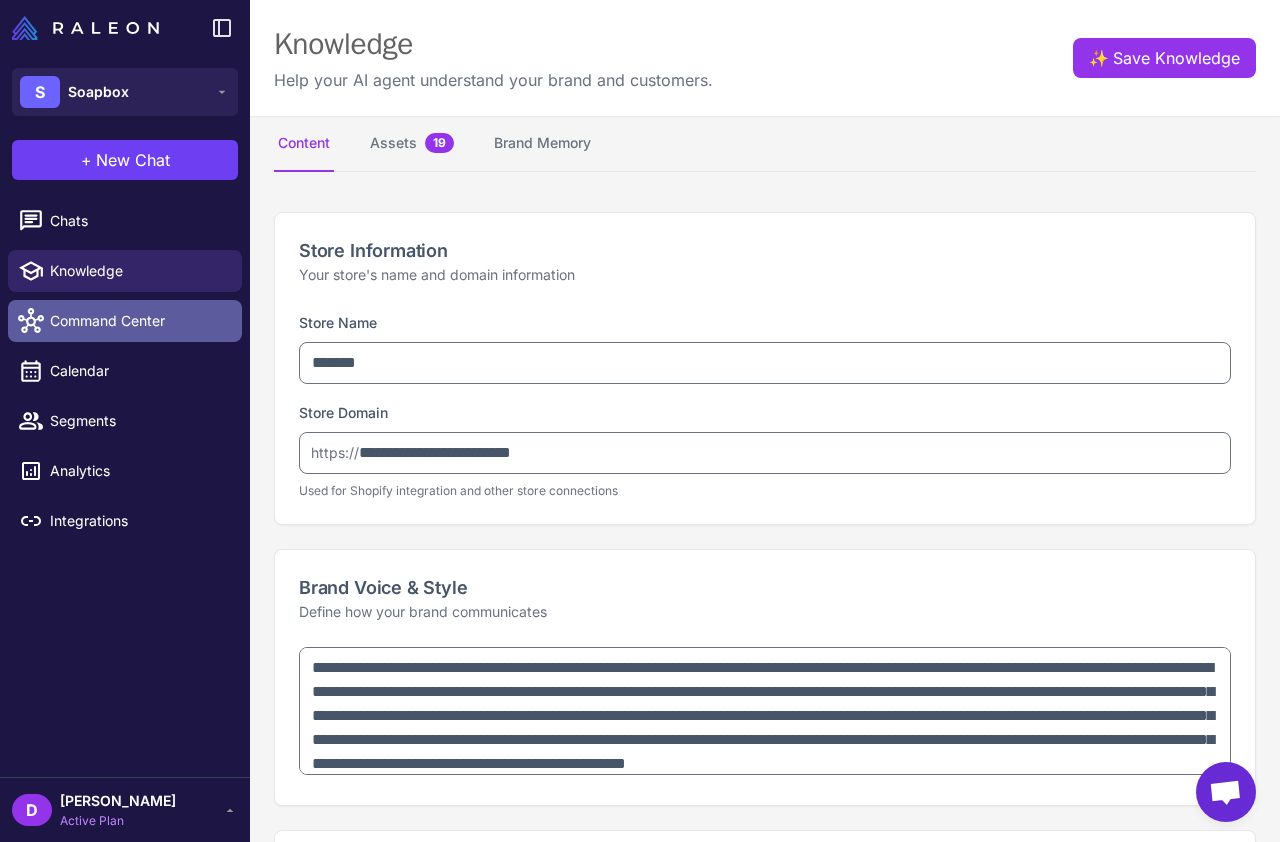 type on "**********" 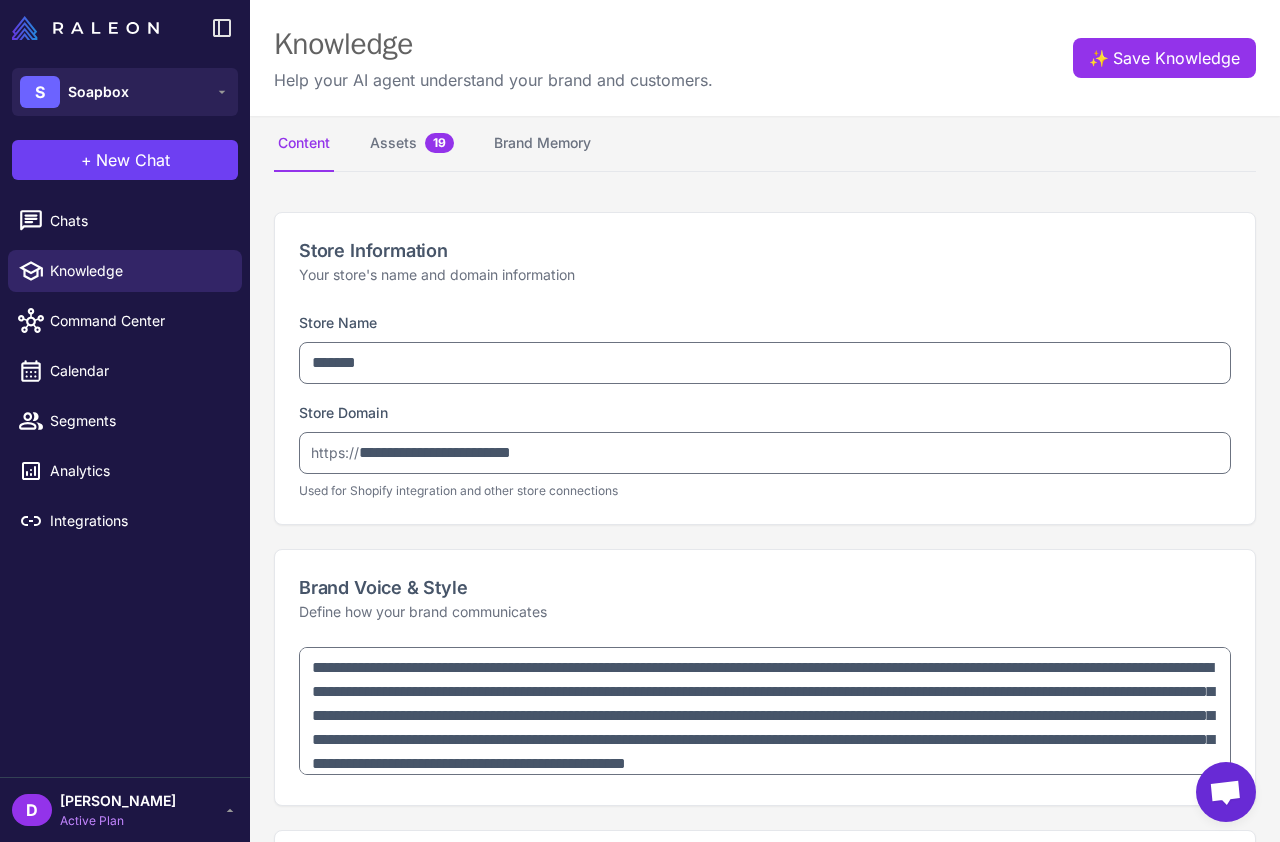 type on "**********" 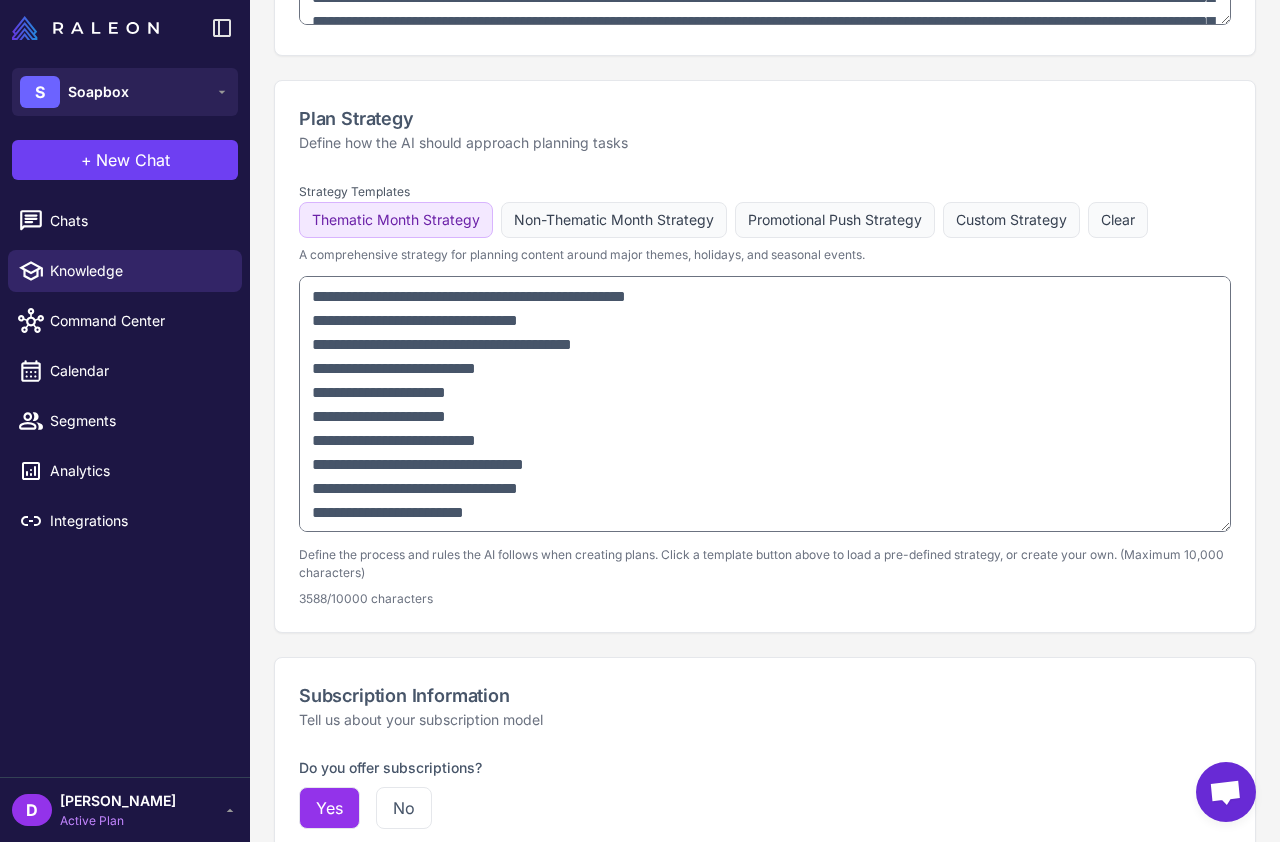 scroll, scrollTop: 1263, scrollLeft: 0, axis: vertical 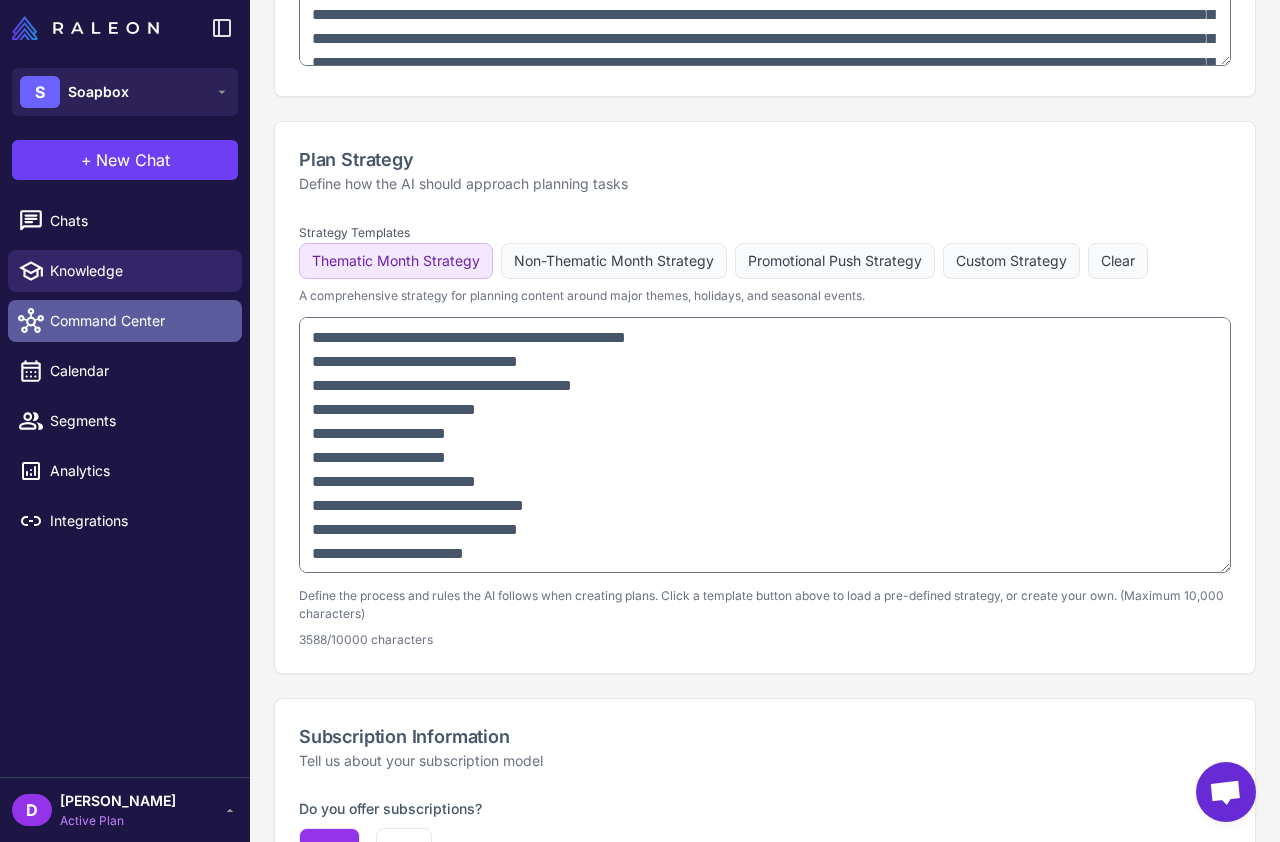 click on "Command Center" at bounding box center [125, 321] 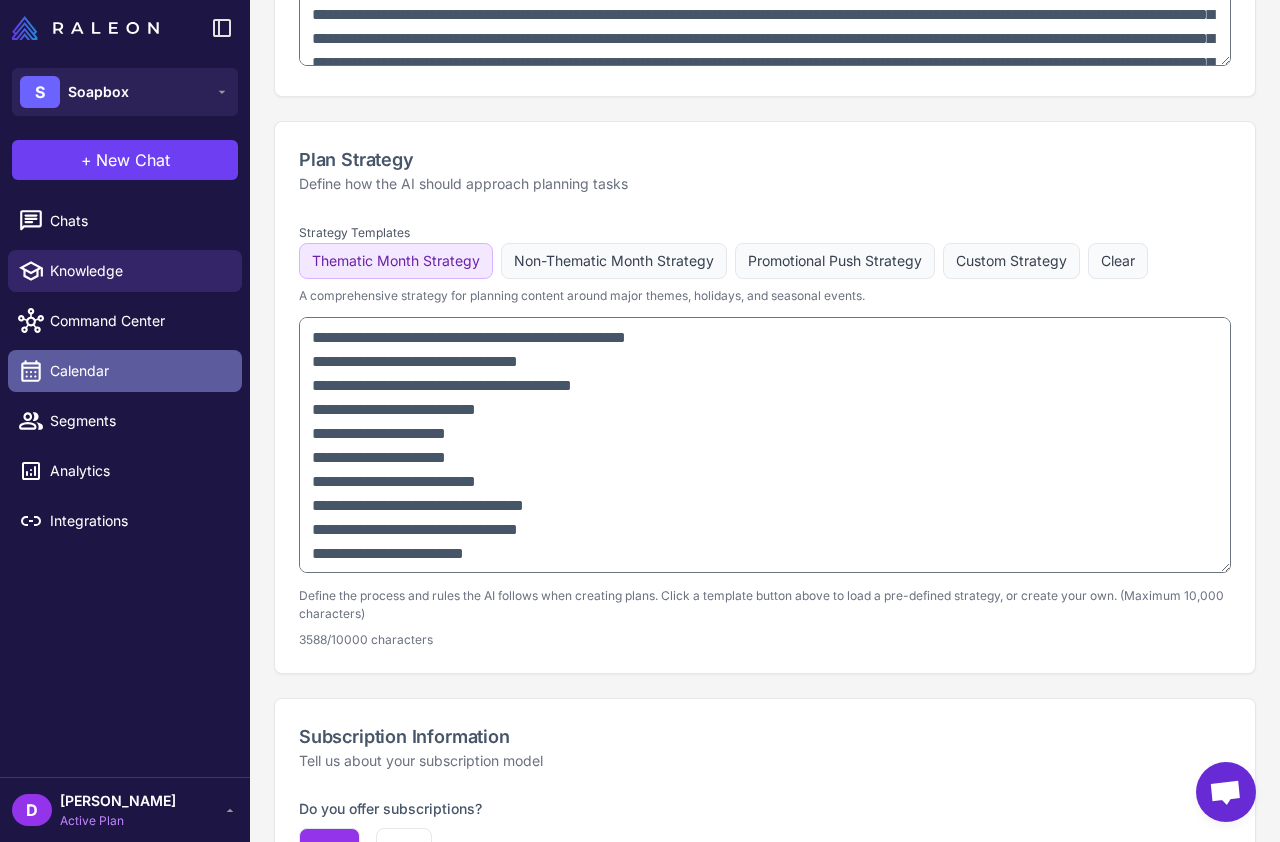 scroll, scrollTop: 116, scrollLeft: 0, axis: vertical 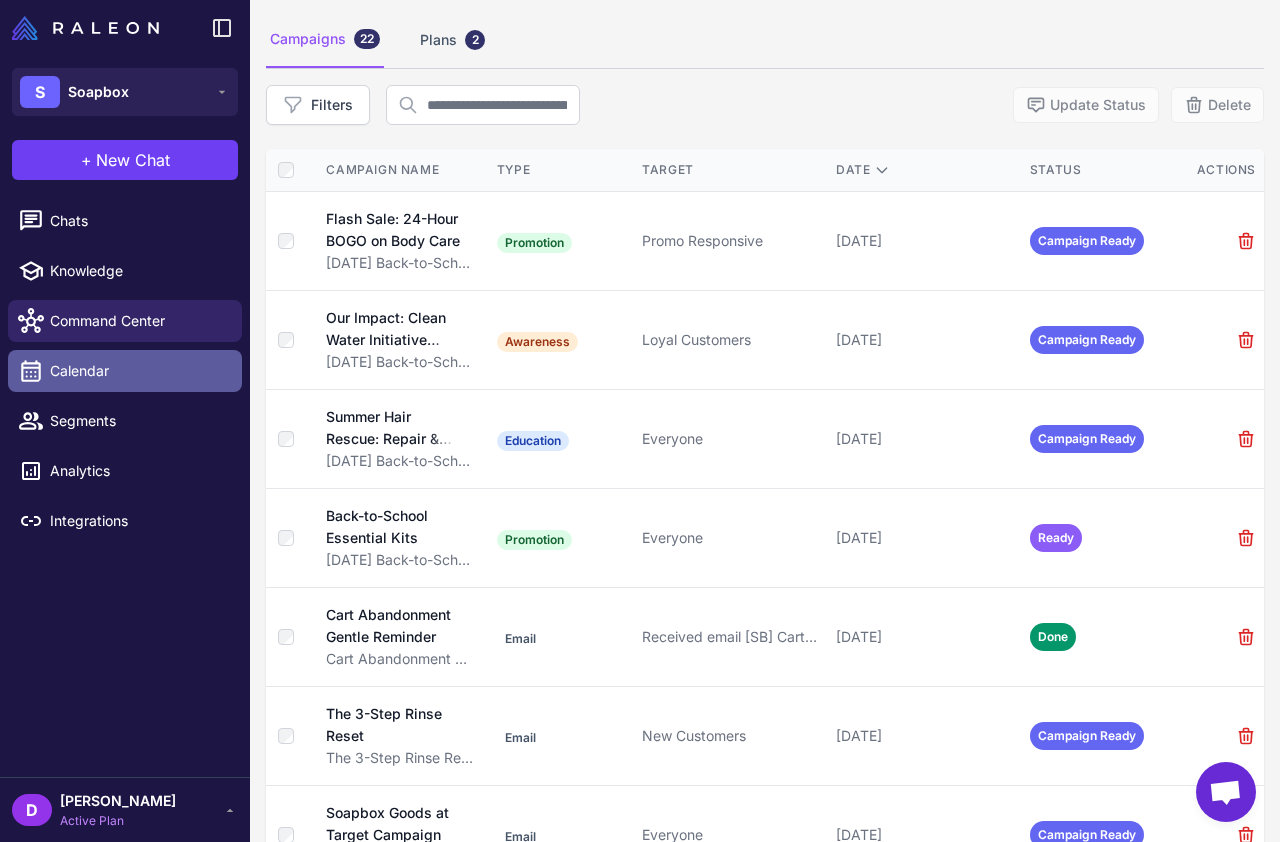 click on "Calendar" at bounding box center [138, 371] 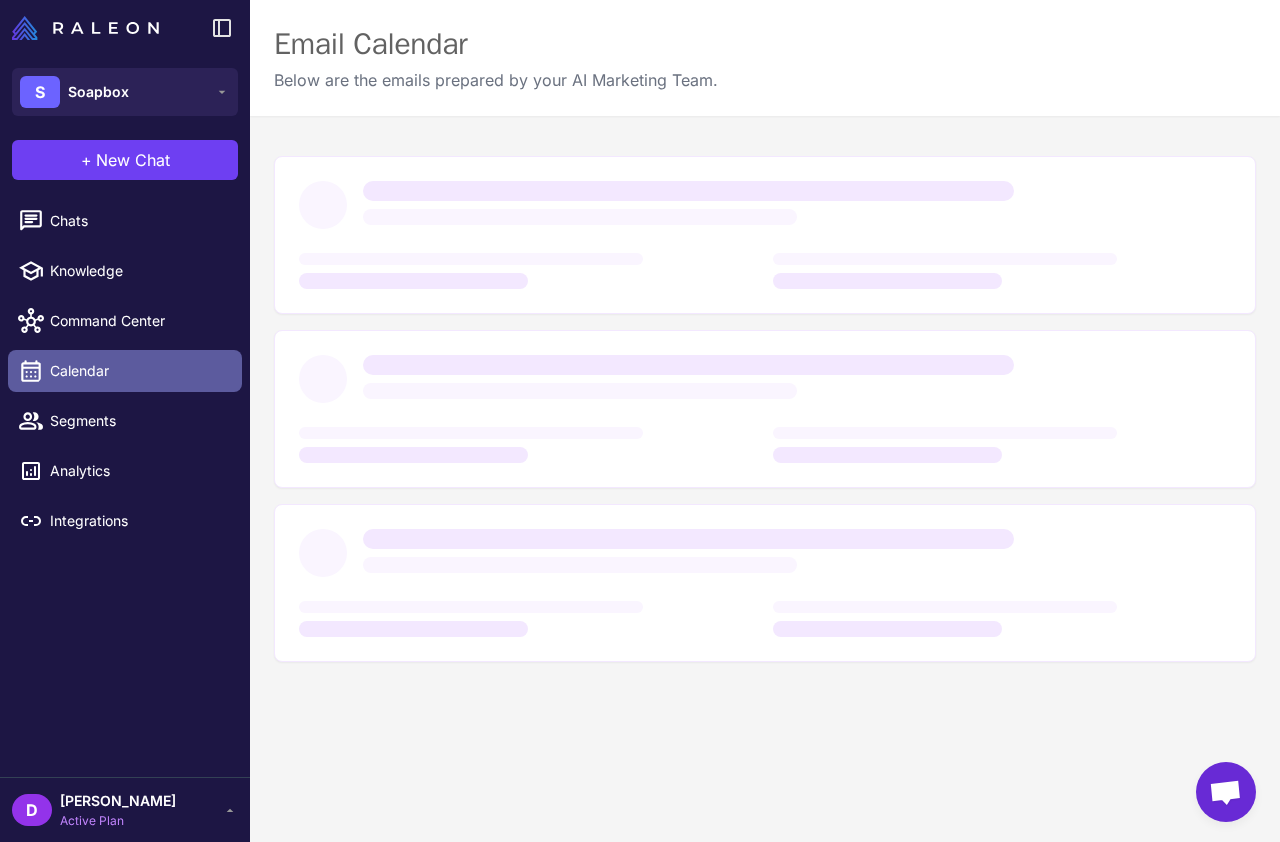 scroll, scrollTop: 0, scrollLeft: 0, axis: both 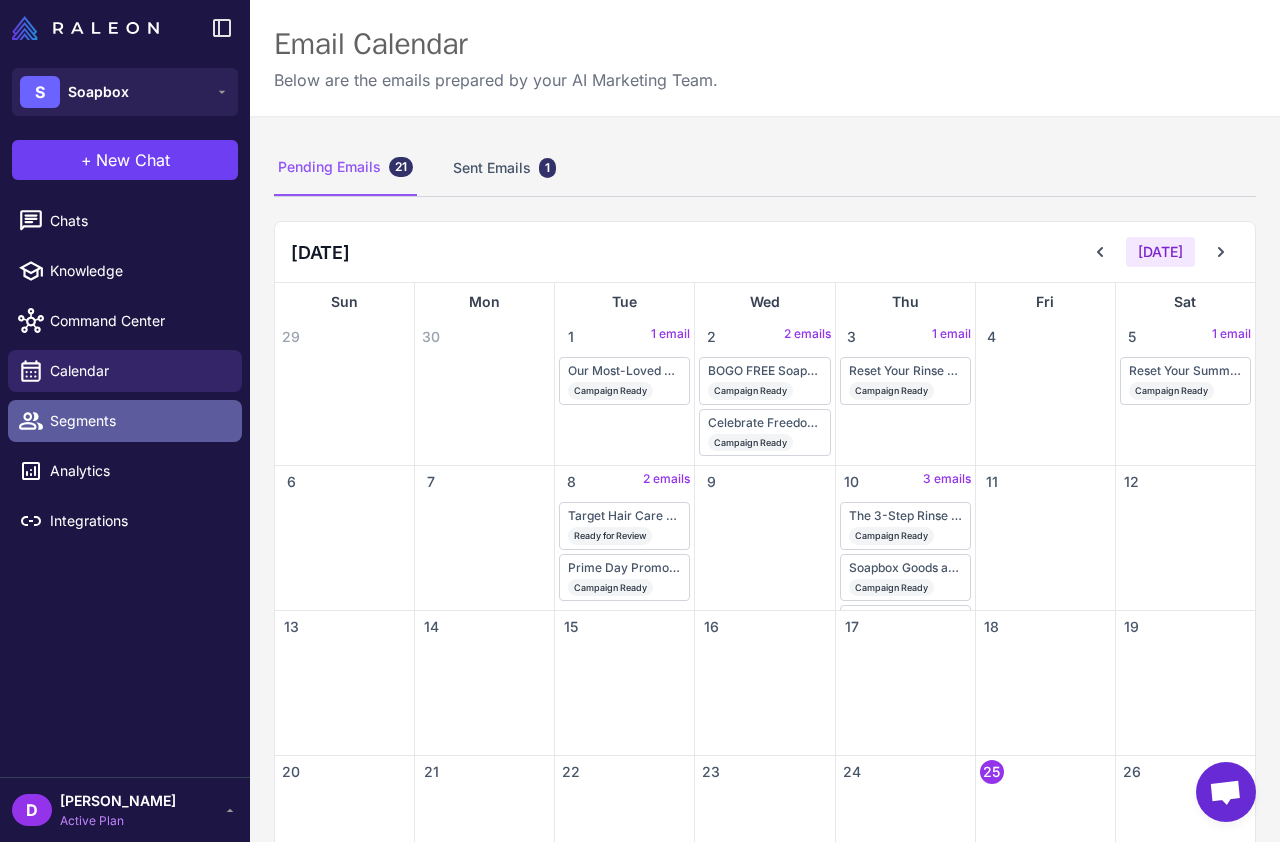 click on "Segments" at bounding box center (138, 421) 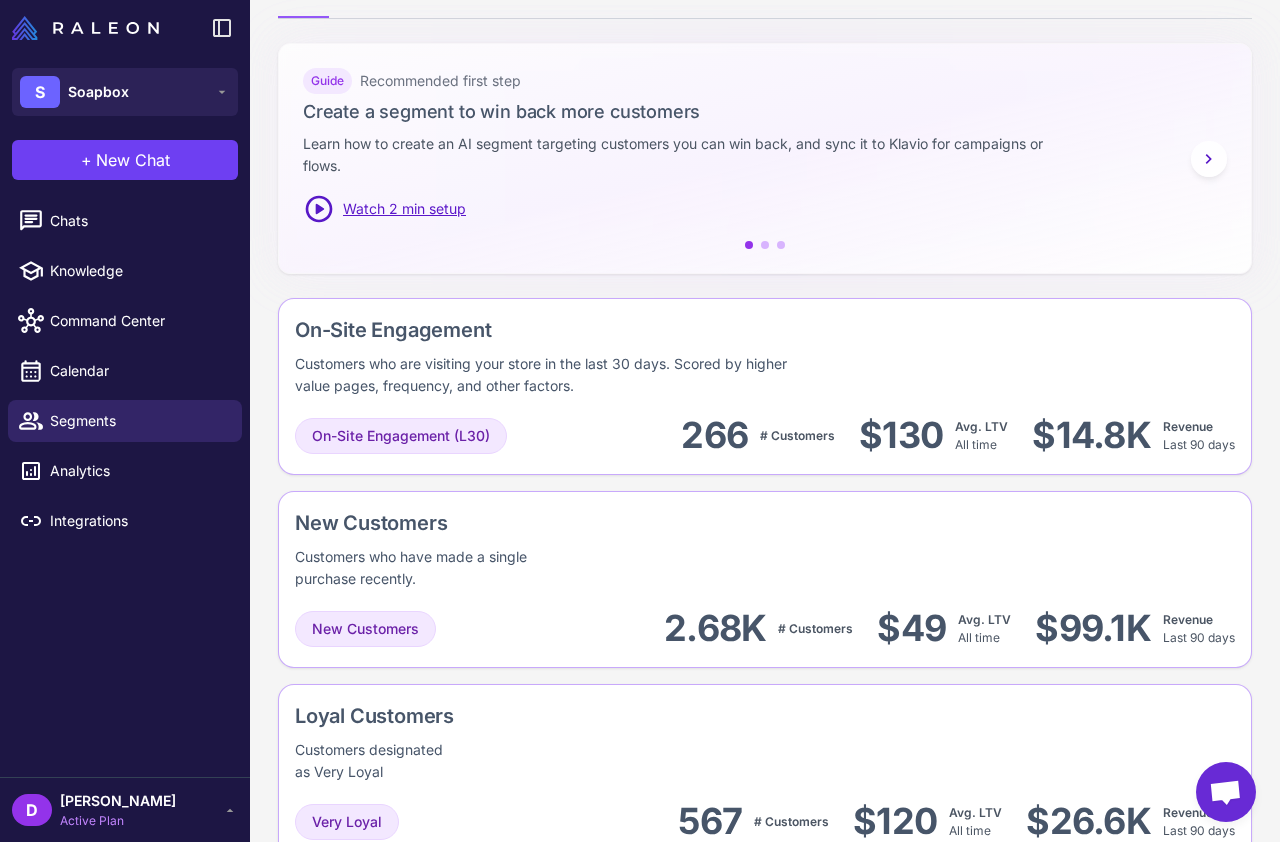 scroll, scrollTop: 0, scrollLeft: 0, axis: both 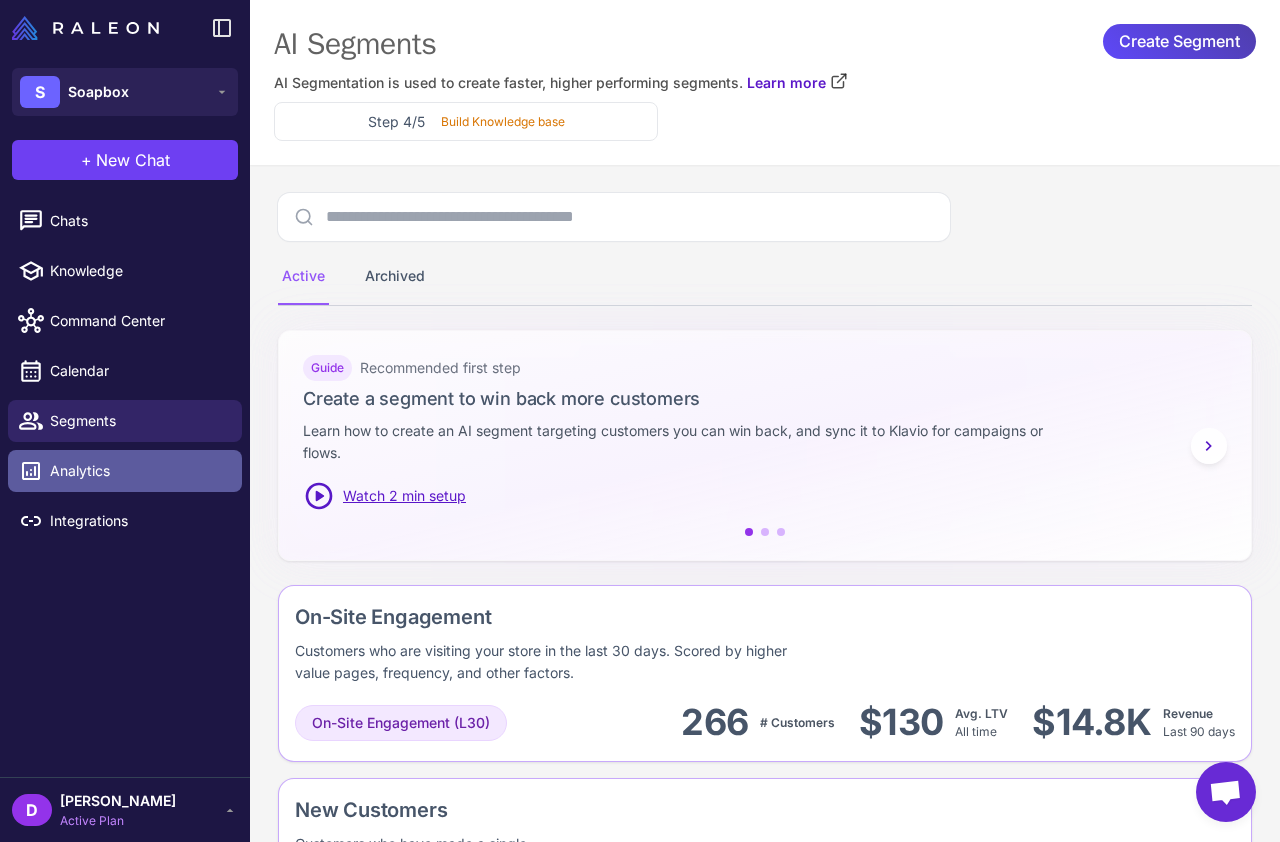 click on "Analytics" at bounding box center [138, 471] 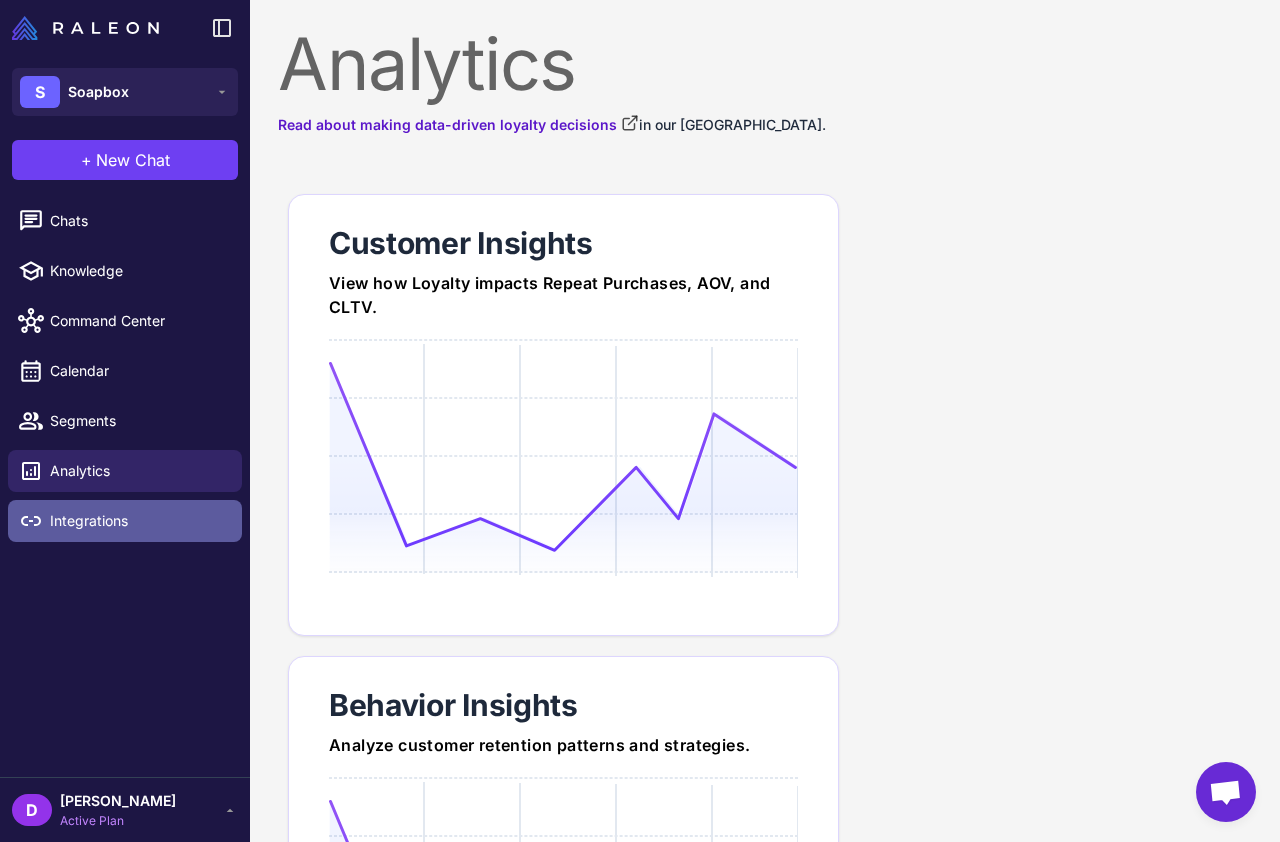 click on "Integrations" at bounding box center (138, 521) 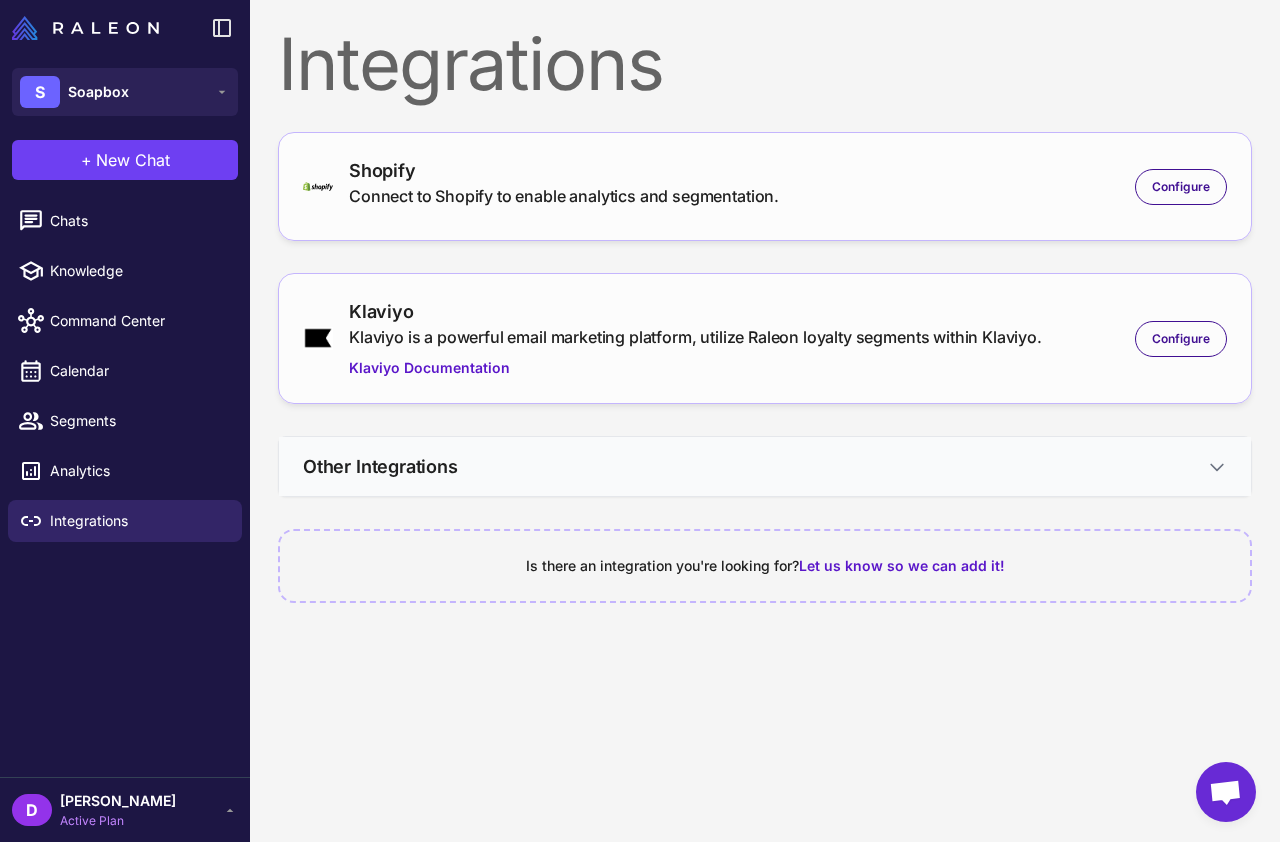 click on "Other Integrations" at bounding box center (765, 466) 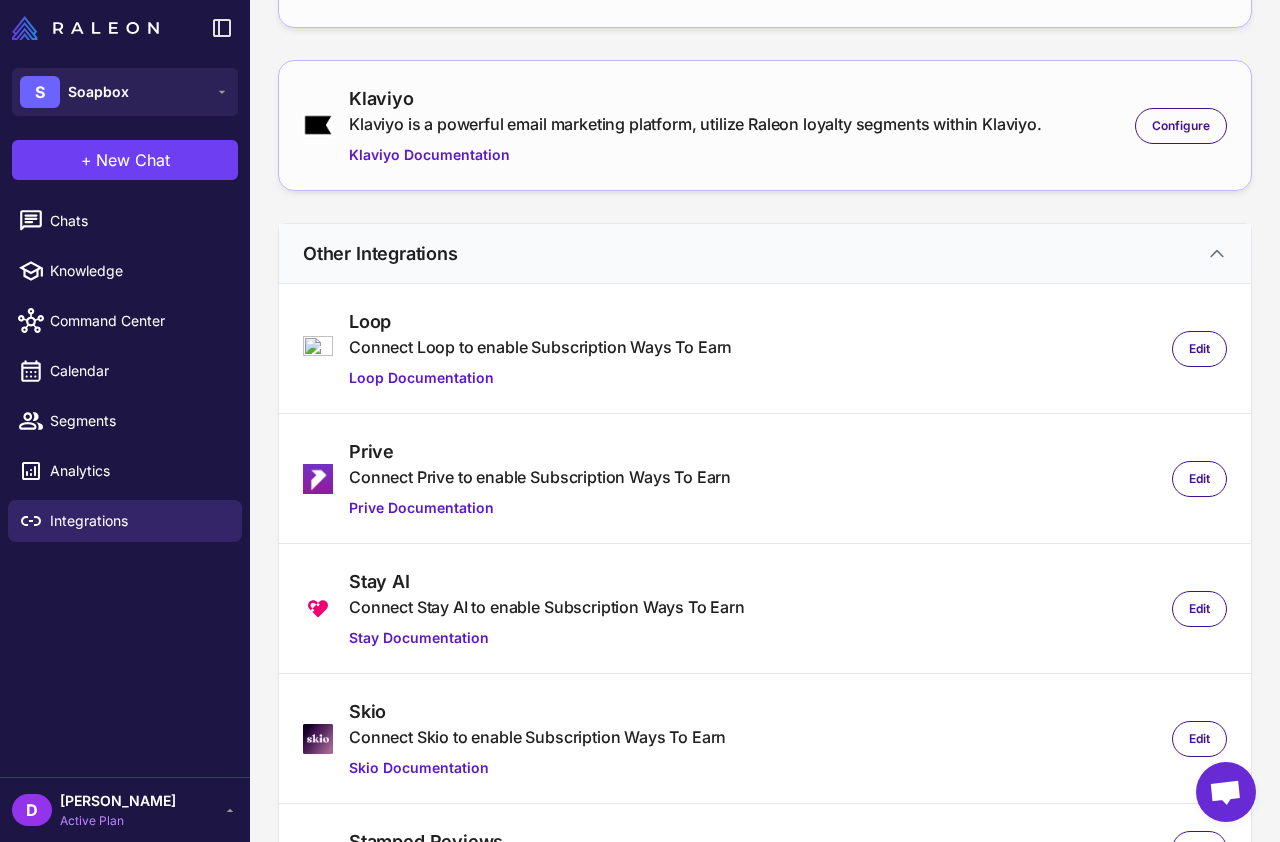 scroll, scrollTop: 231, scrollLeft: 0, axis: vertical 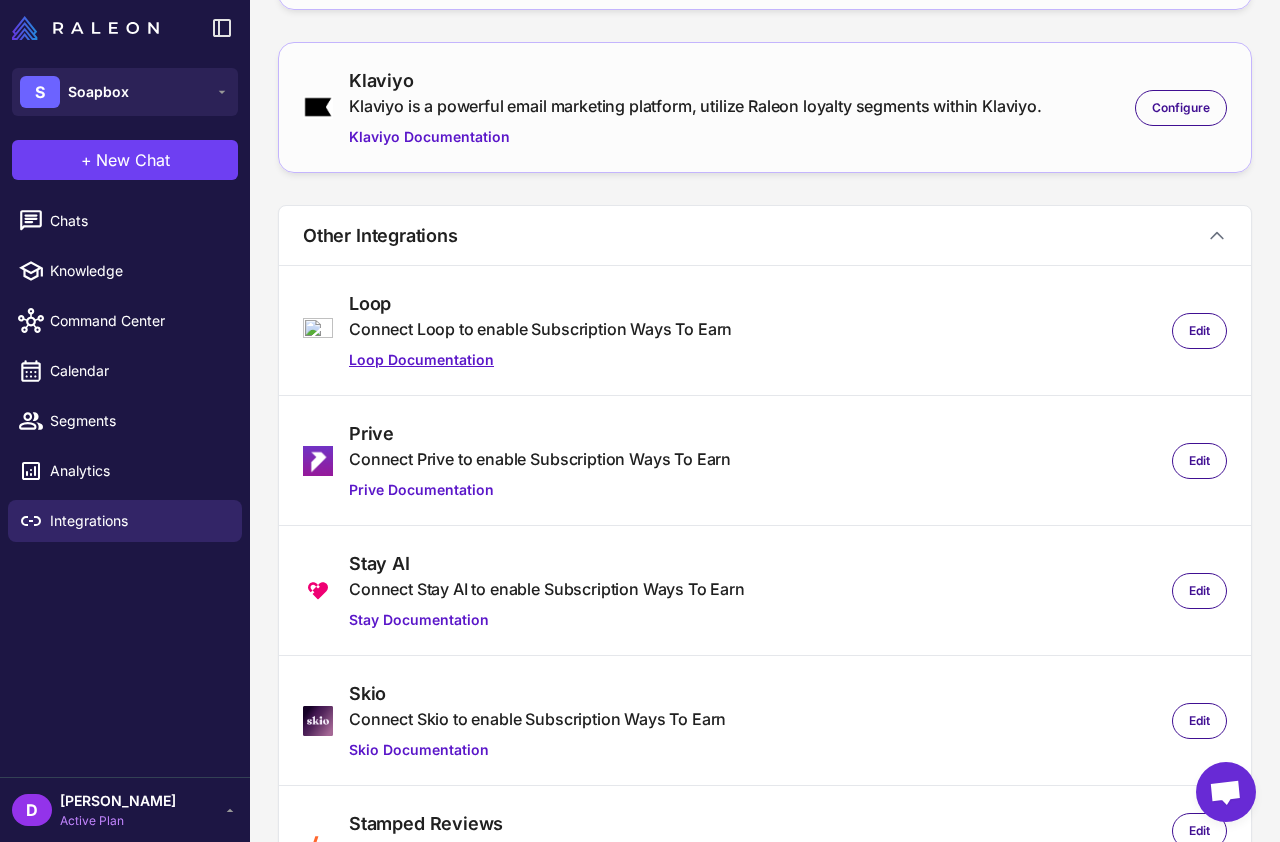 click on "Loop Documentation" at bounding box center [540, 360] 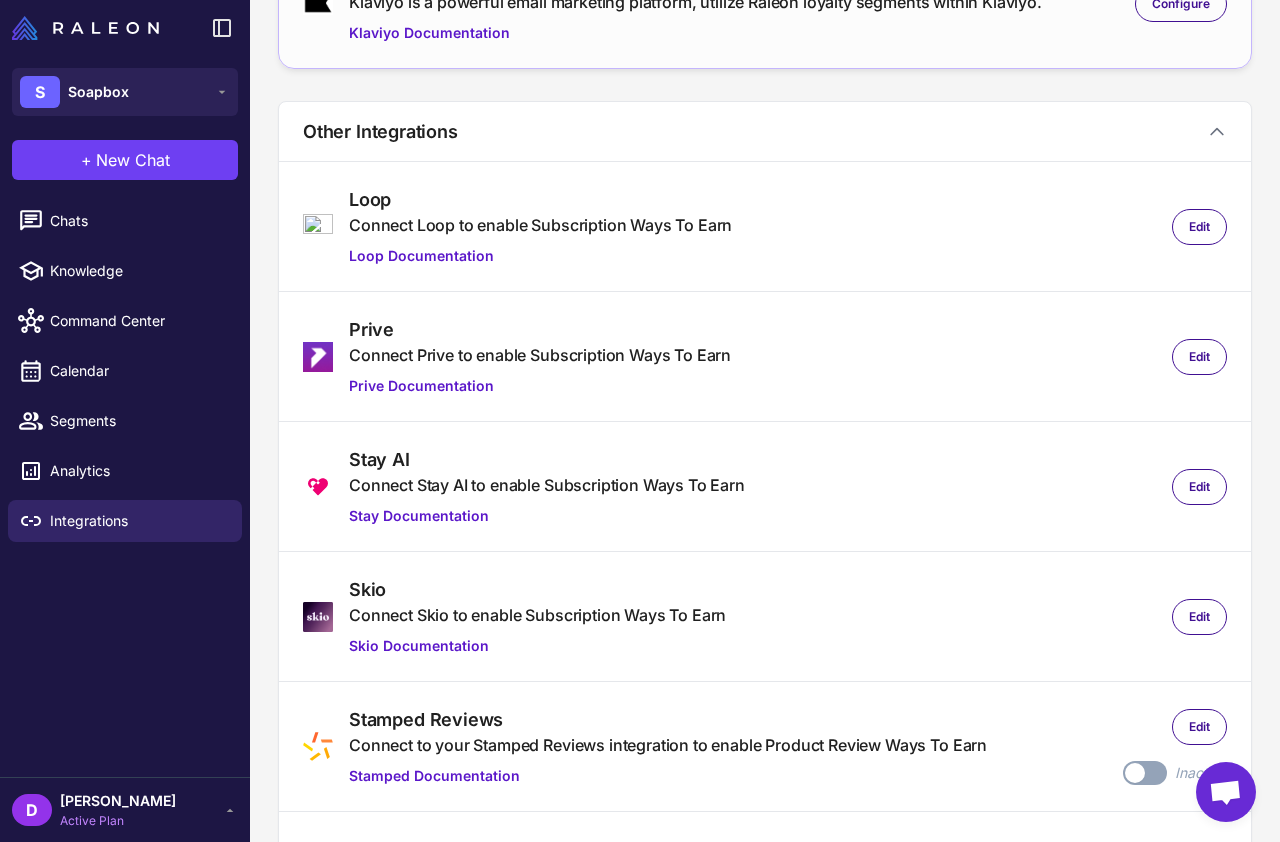 scroll, scrollTop: 336, scrollLeft: 0, axis: vertical 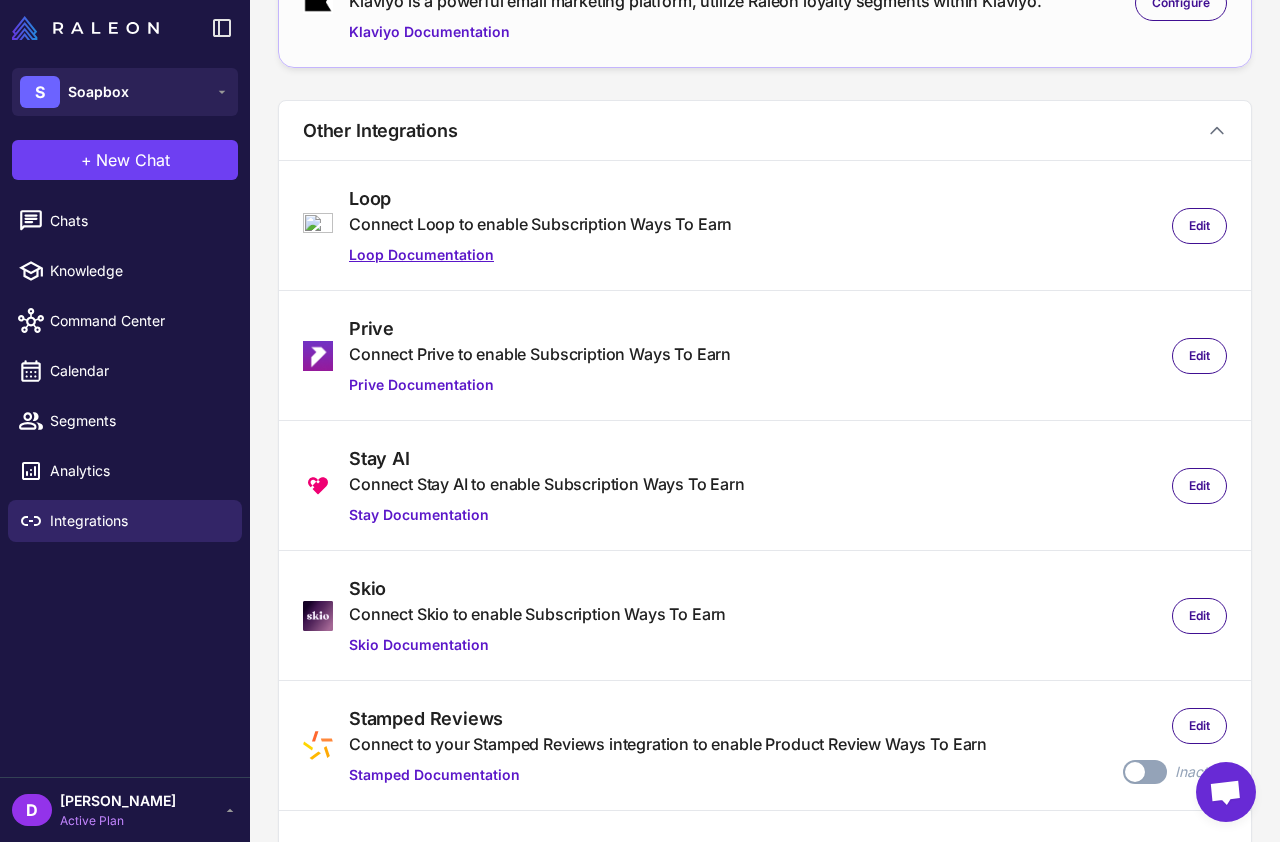 click on "Loop Documentation" at bounding box center (540, 255) 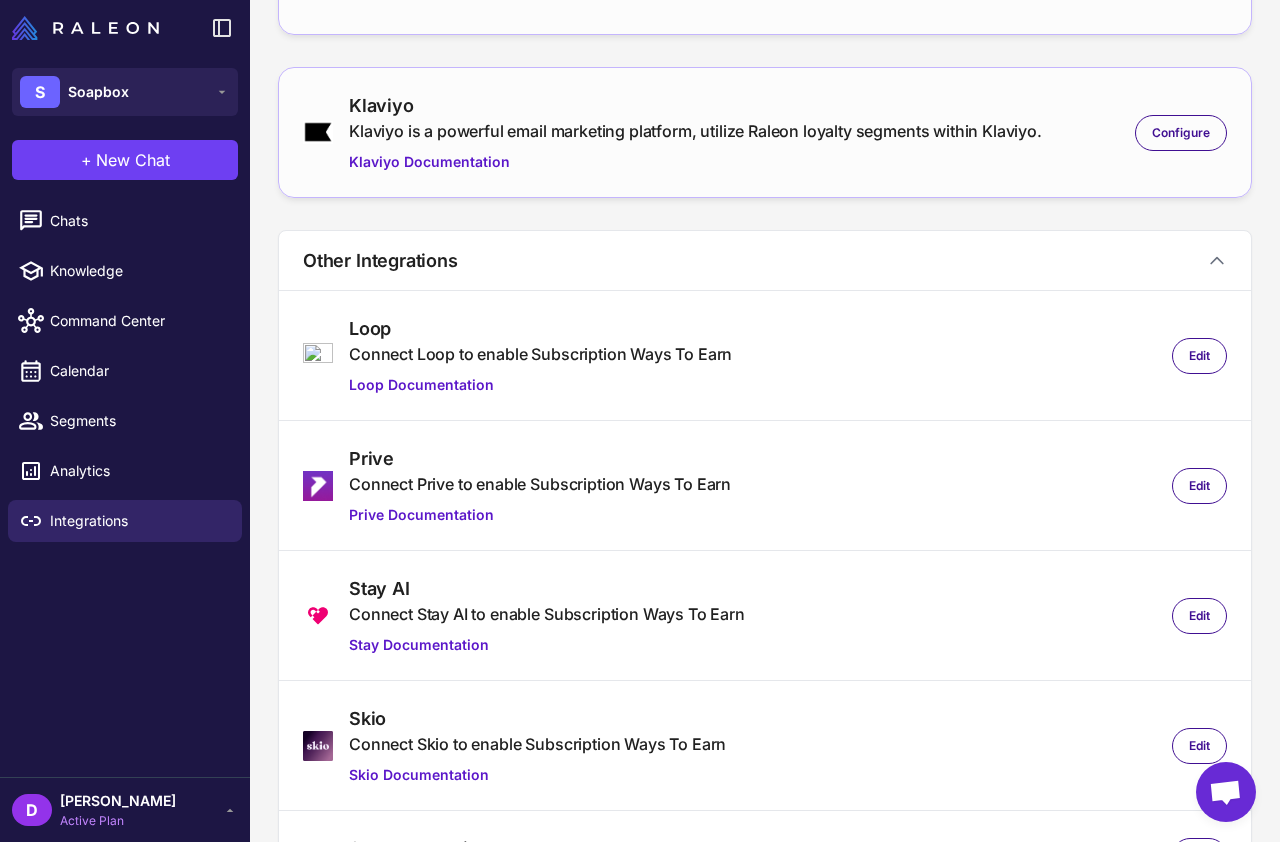 scroll, scrollTop: 0, scrollLeft: 0, axis: both 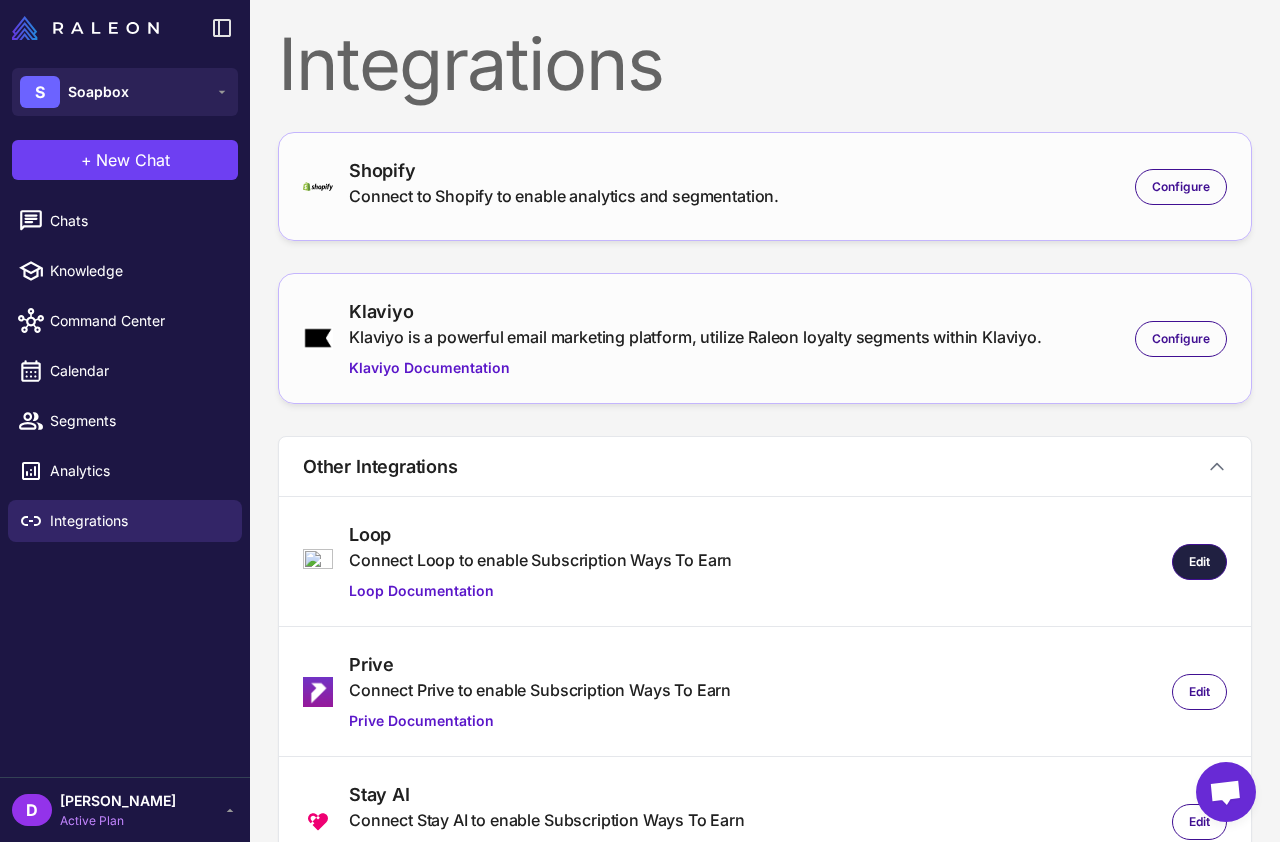 click on "Edit" at bounding box center [1199, 562] 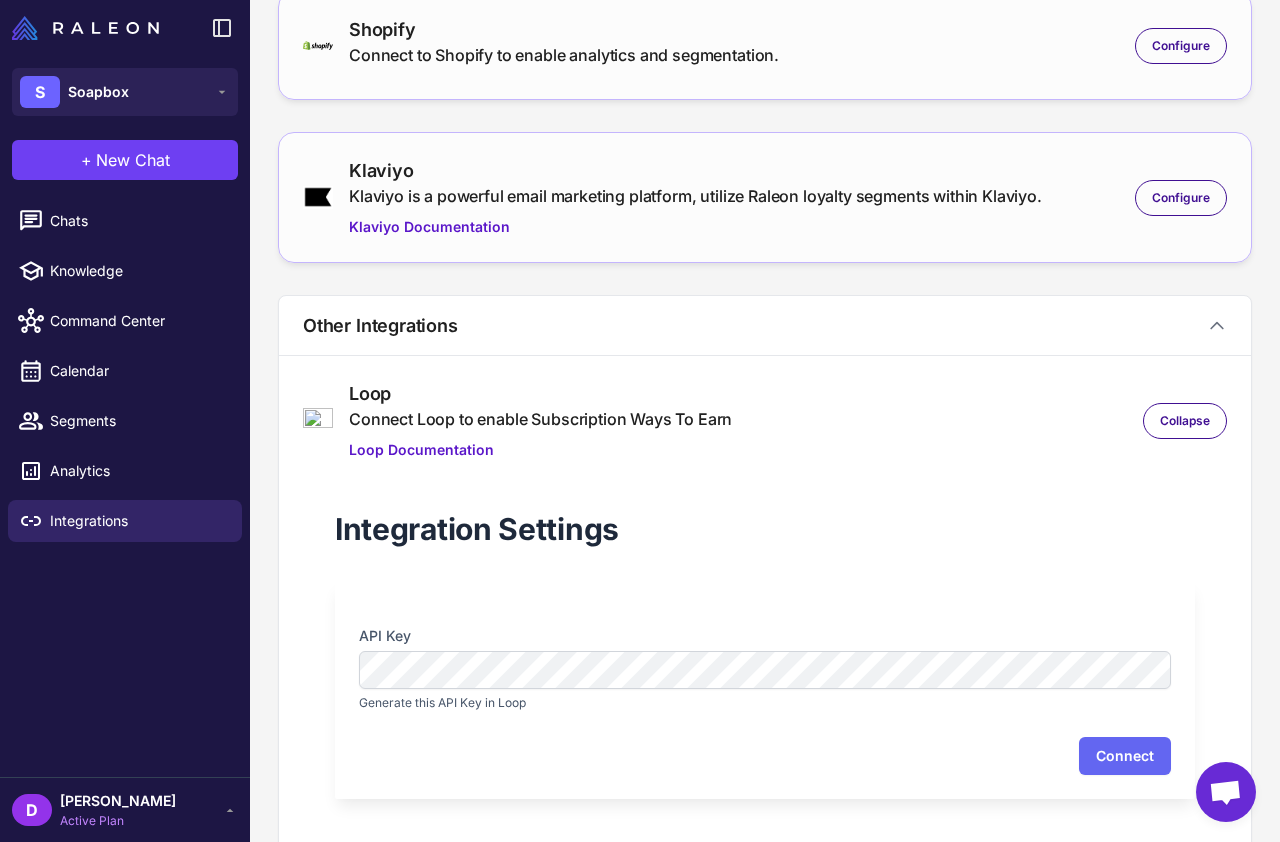 scroll, scrollTop: 395, scrollLeft: 0, axis: vertical 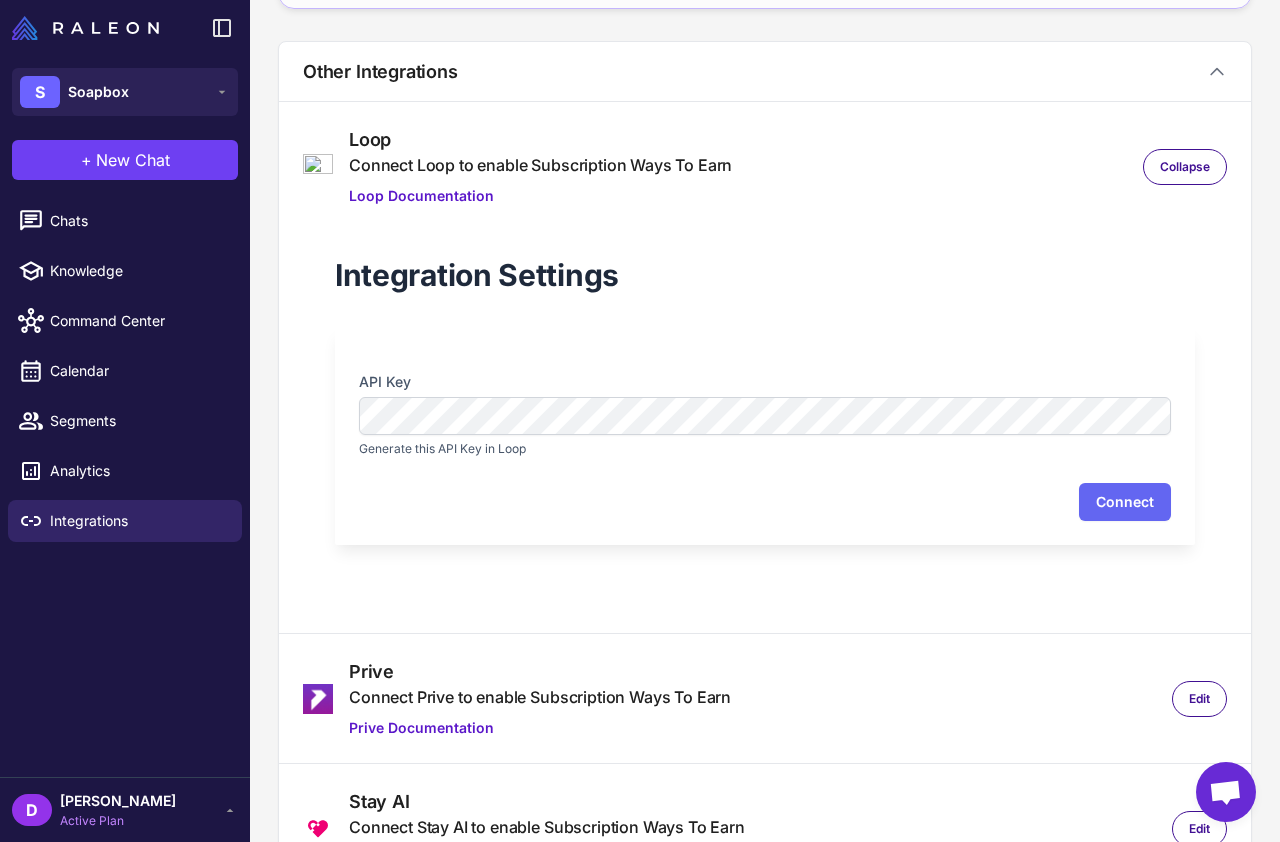 click on "Generate this API Key in Loop" at bounding box center (442, 448) 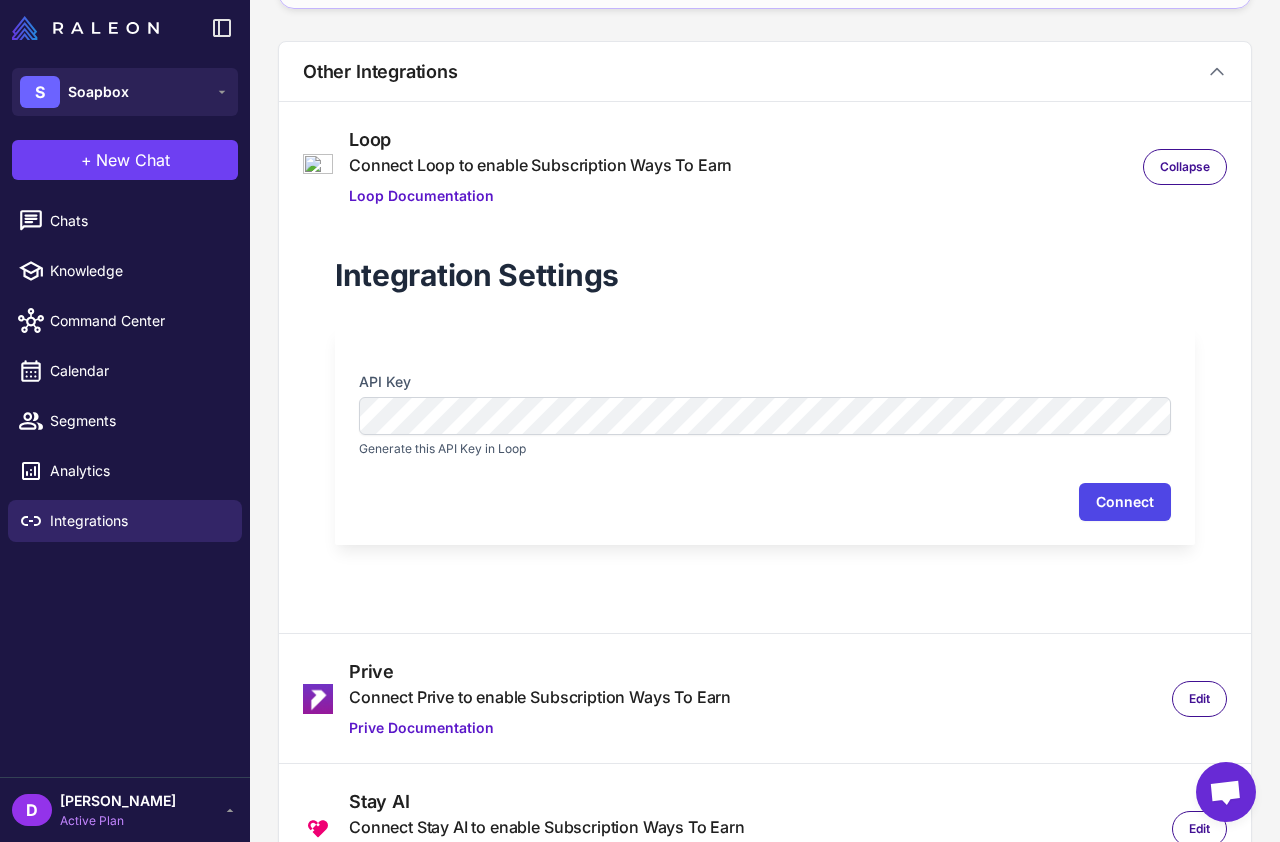 click on "Connect" at bounding box center (1125, 502) 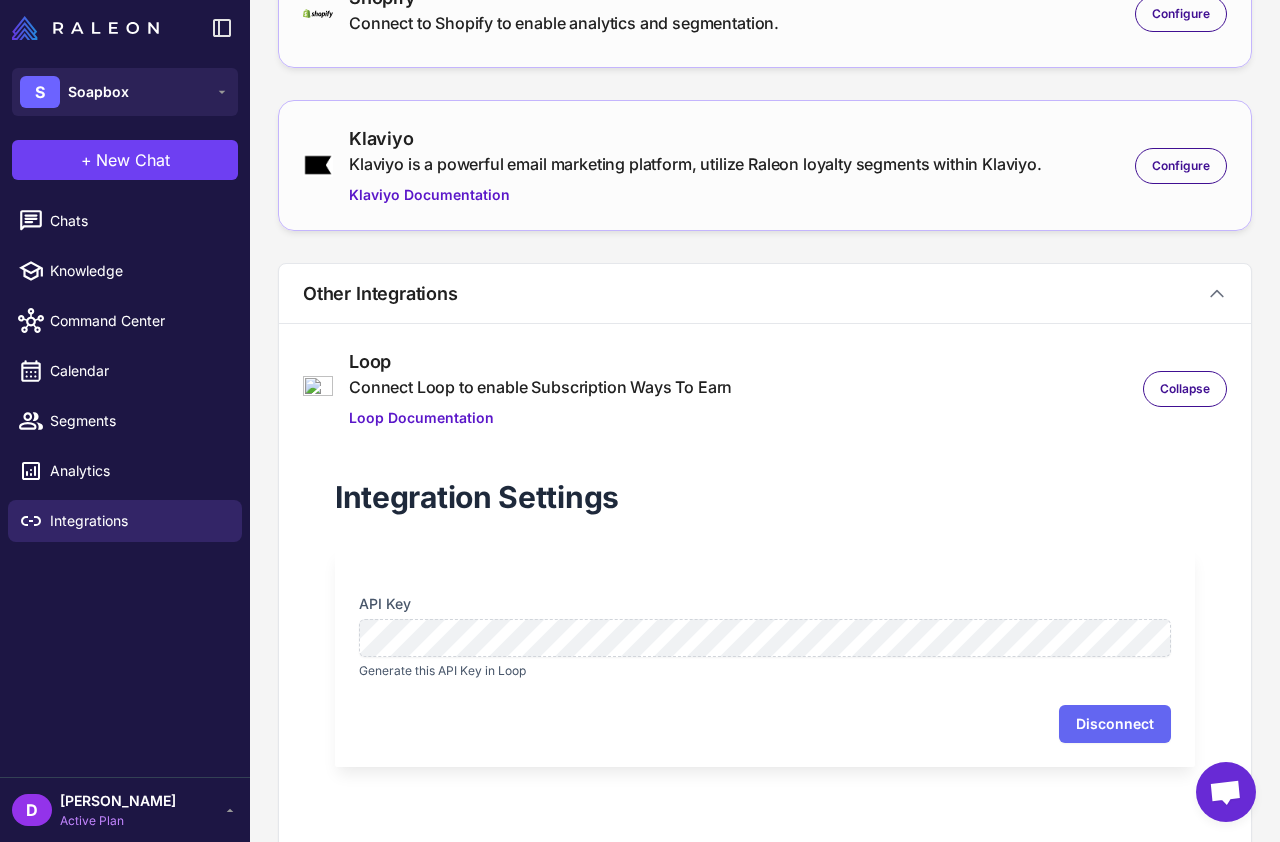 scroll, scrollTop: 0, scrollLeft: 0, axis: both 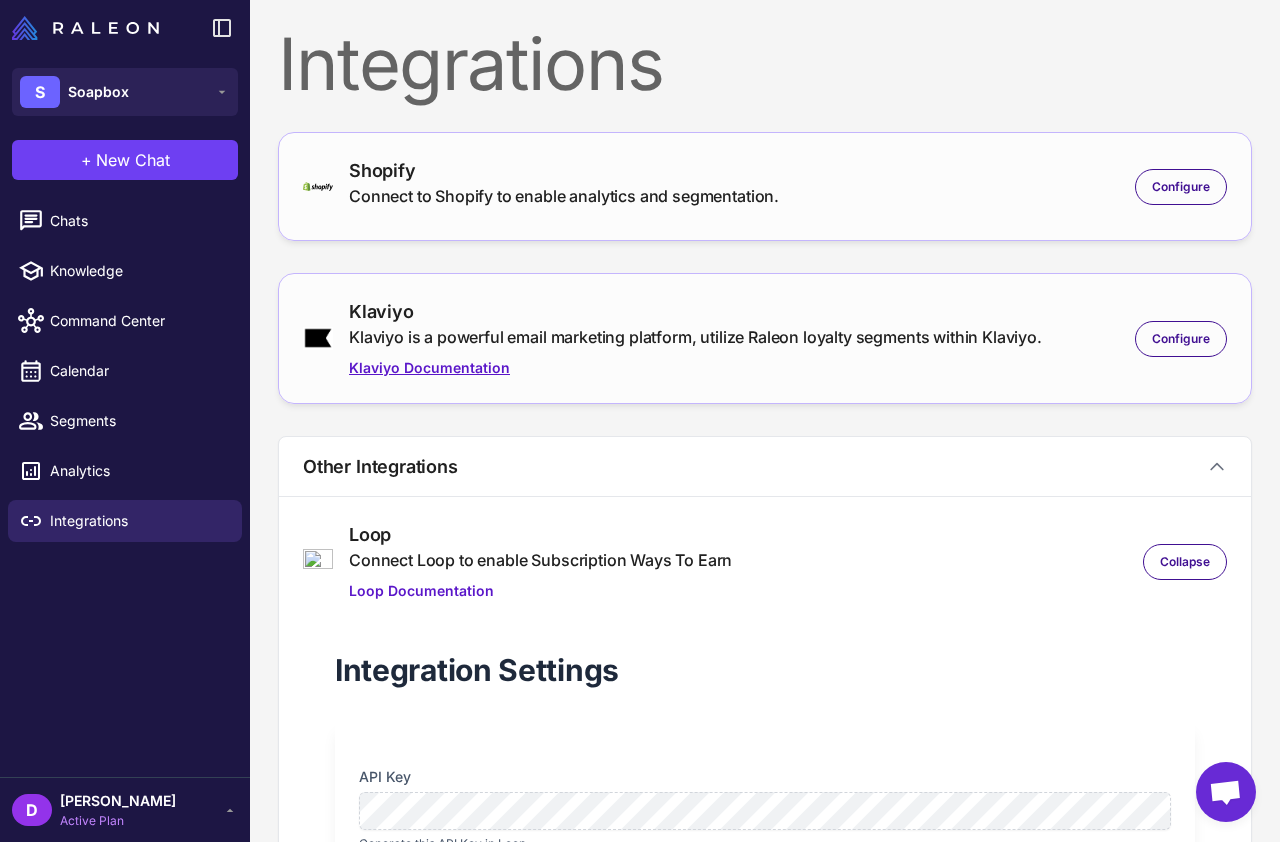 type 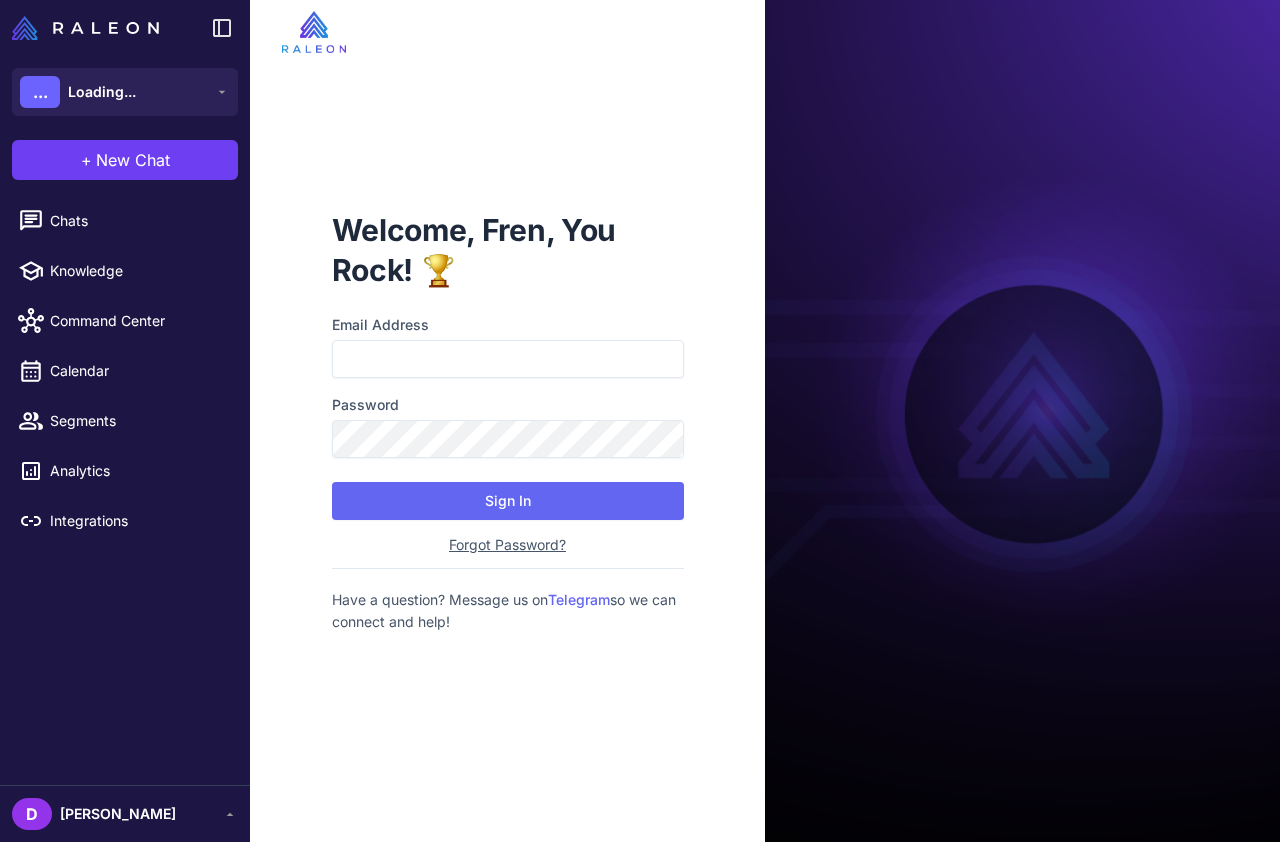 scroll, scrollTop: 0, scrollLeft: 0, axis: both 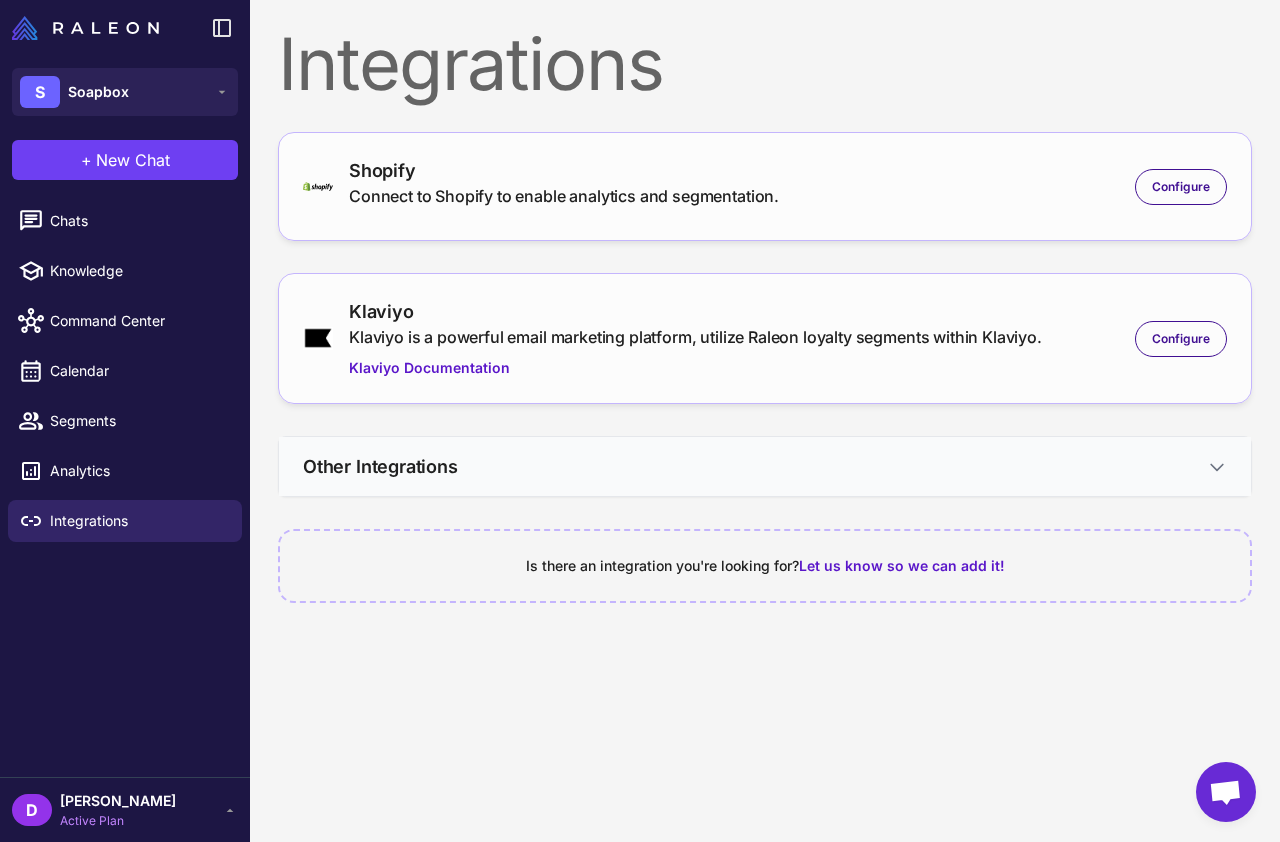 click on "Other Integrations" at bounding box center [765, 466] 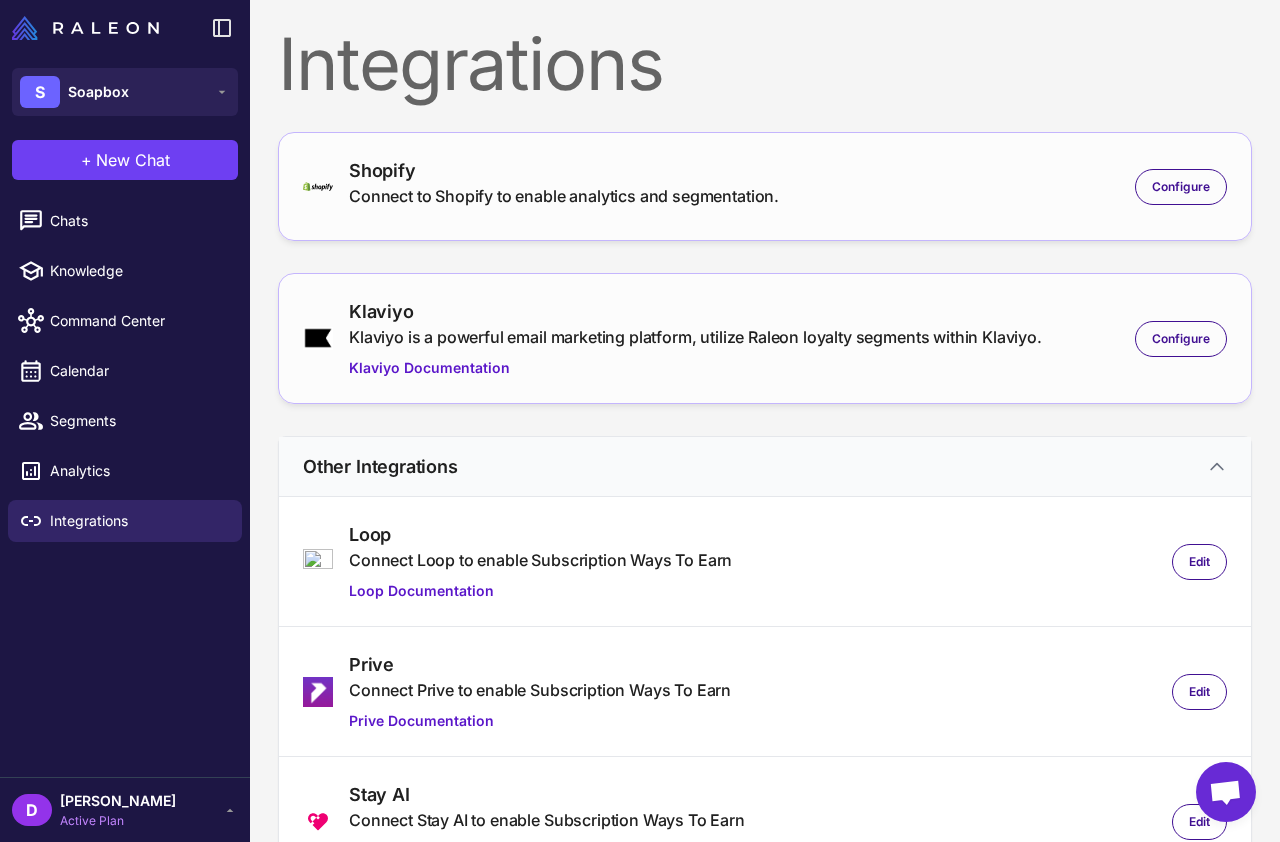 scroll, scrollTop: 4, scrollLeft: 0, axis: vertical 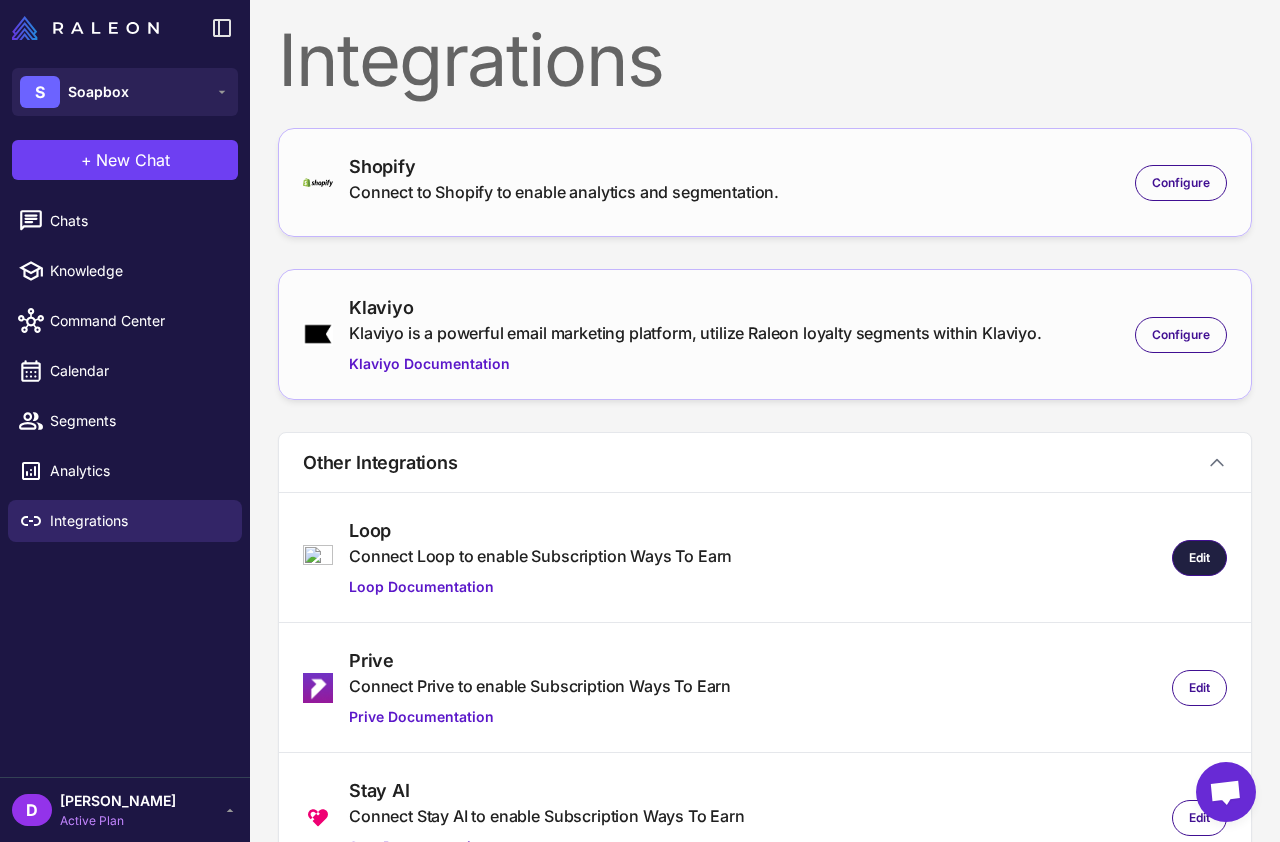 click on "Edit" at bounding box center [1199, 558] 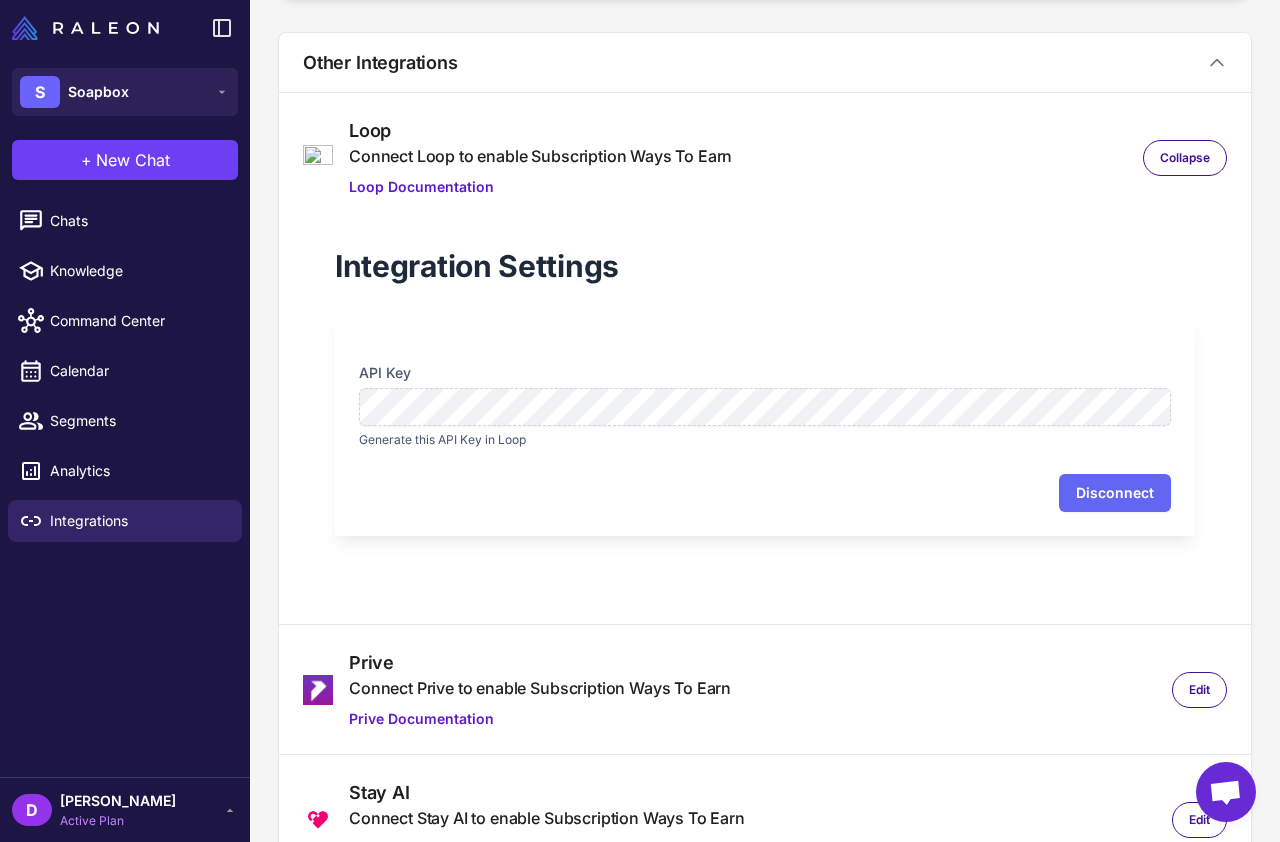 scroll, scrollTop: 405, scrollLeft: 0, axis: vertical 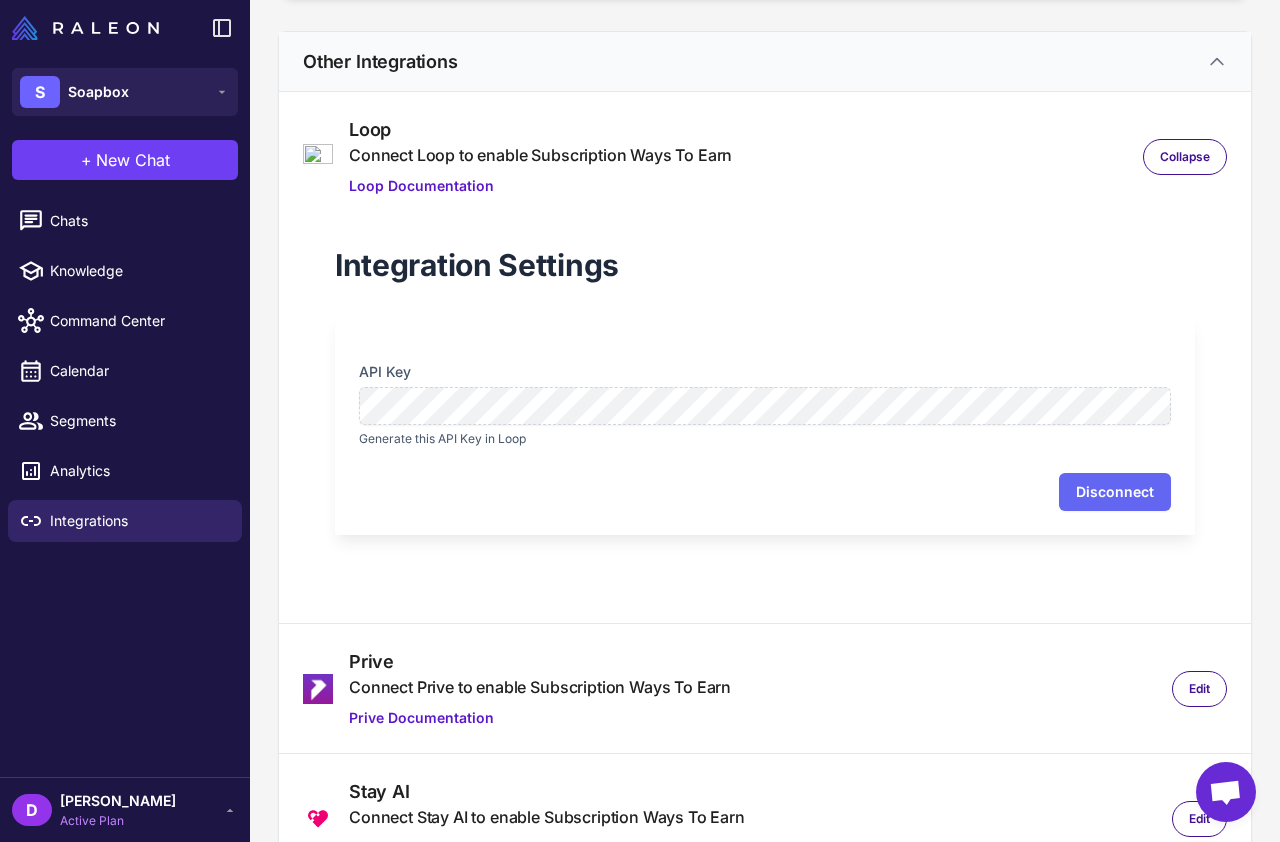click 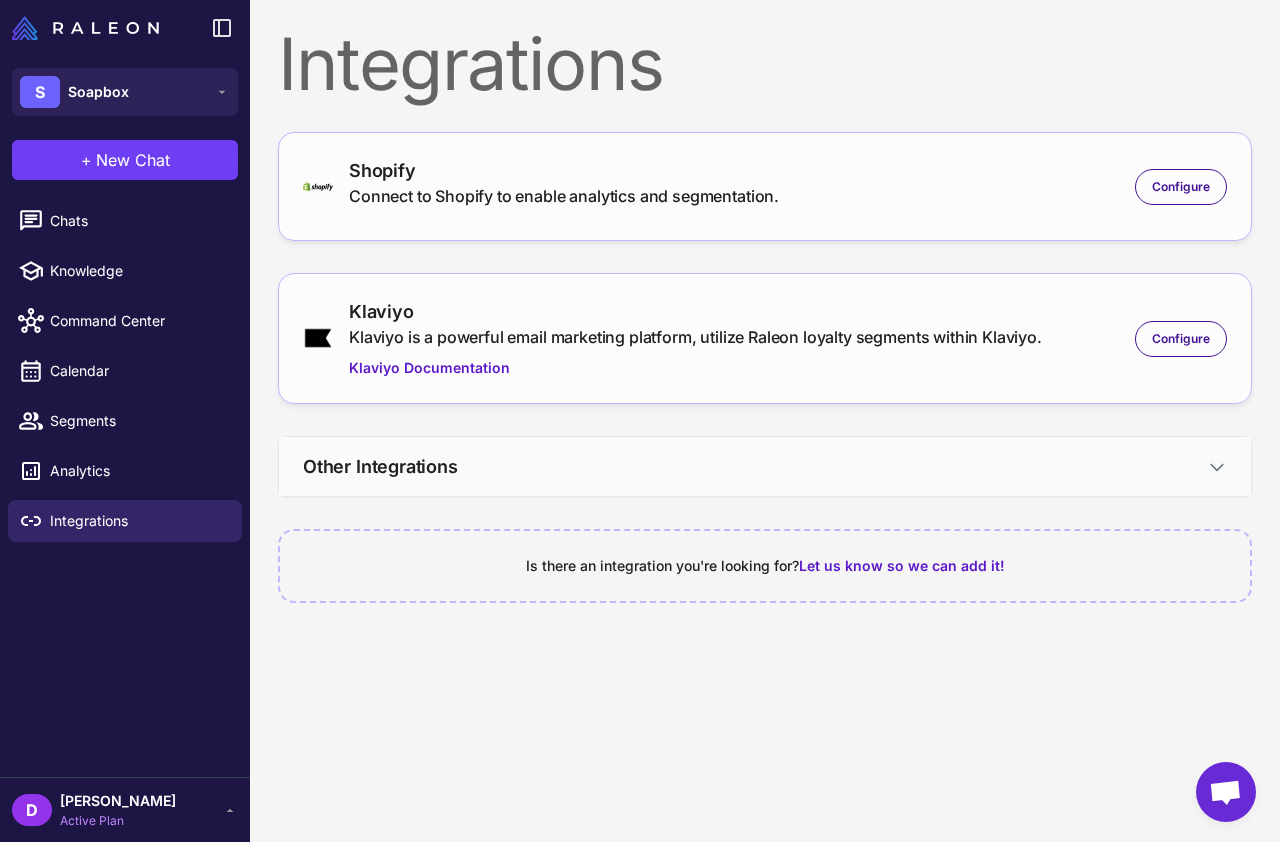 click on "Other Integrations" at bounding box center (765, 466) 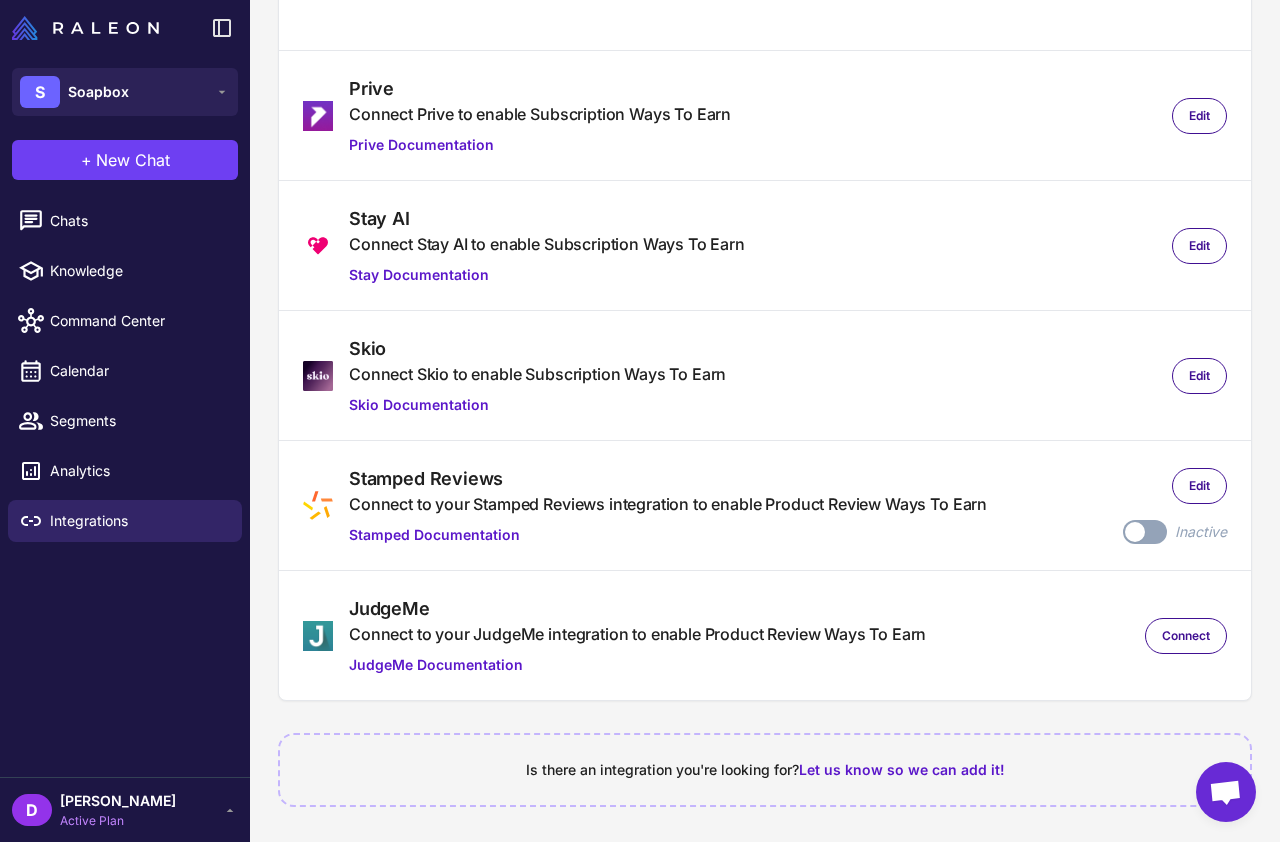 scroll, scrollTop: 979, scrollLeft: 0, axis: vertical 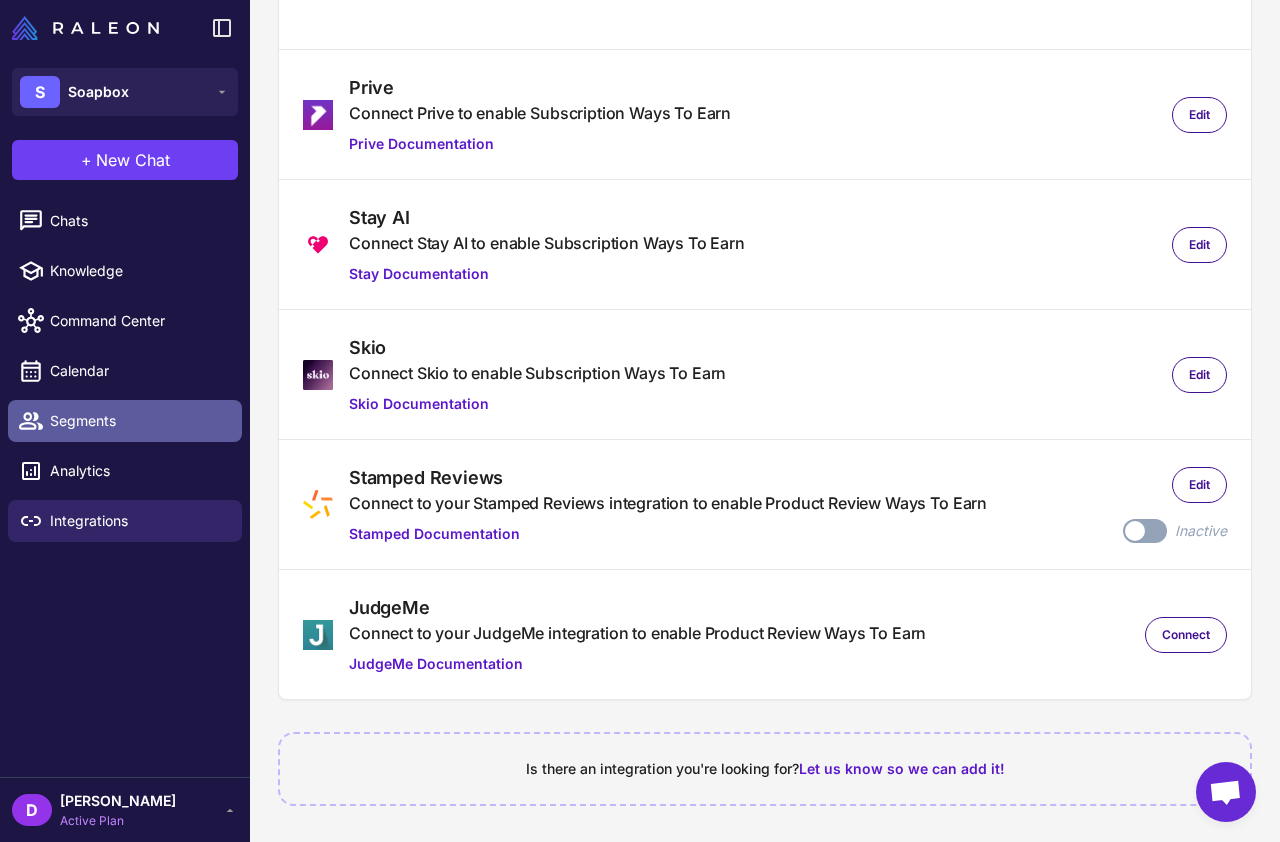 click on "Segments" at bounding box center [138, 421] 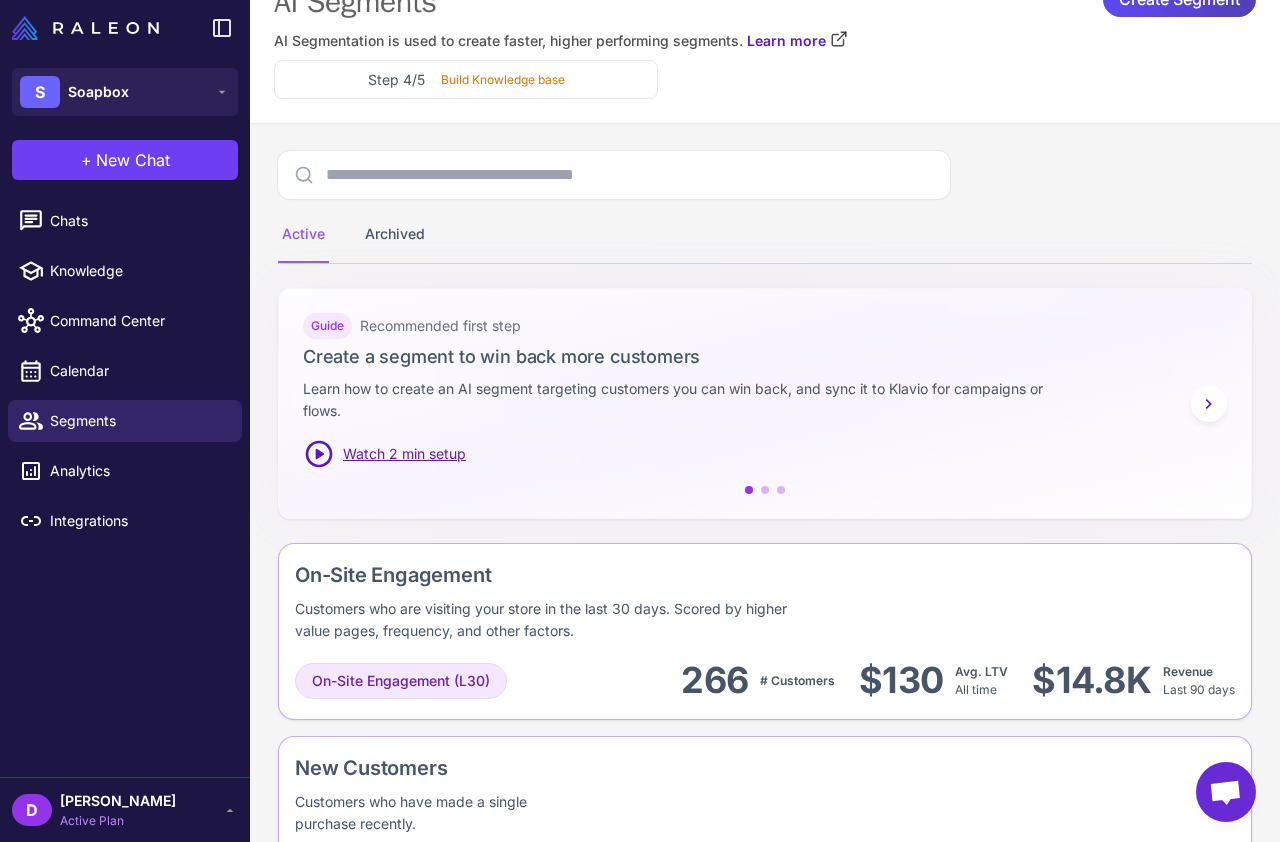 scroll, scrollTop: 41, scrollLeft: 0, axis: vertical 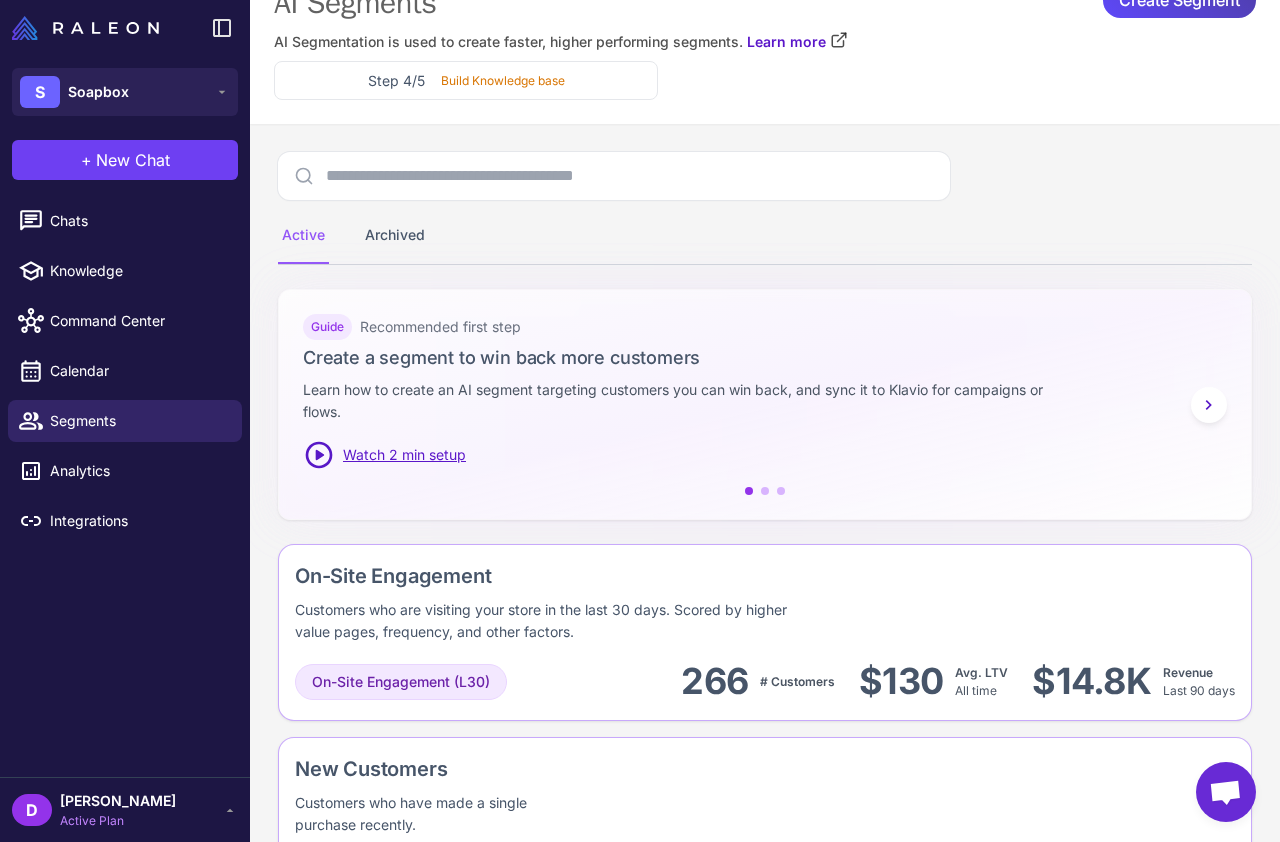 click 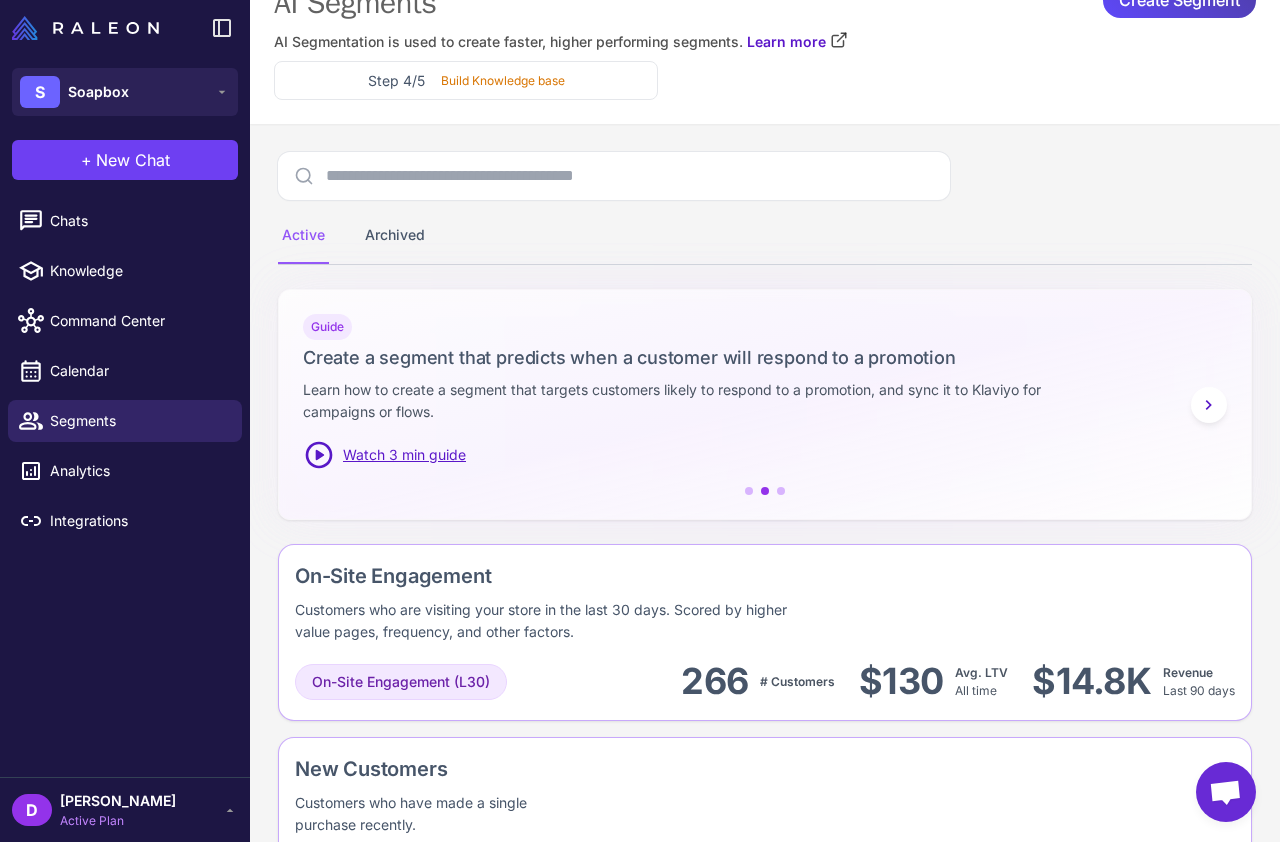 click 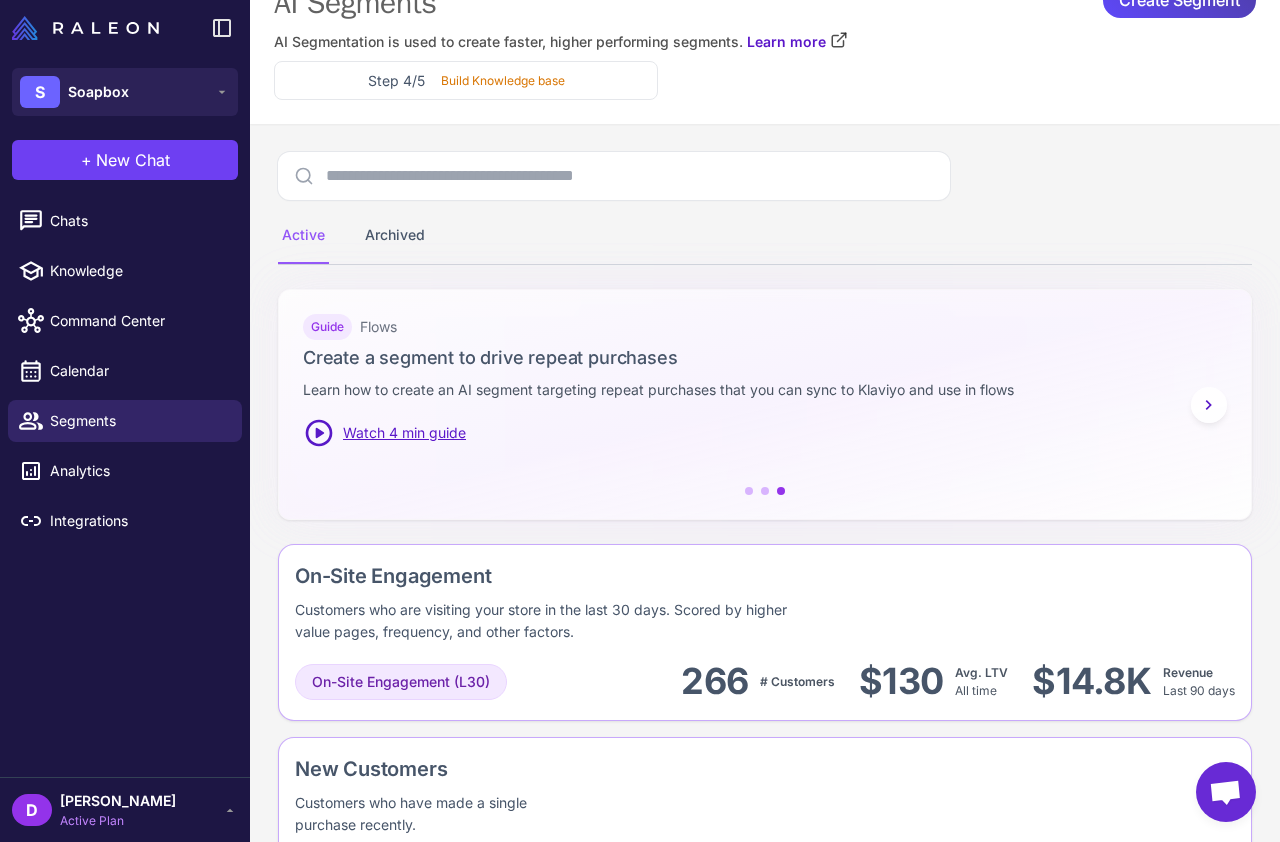 click on "Guide Flows" at bounding box center [765, 327] 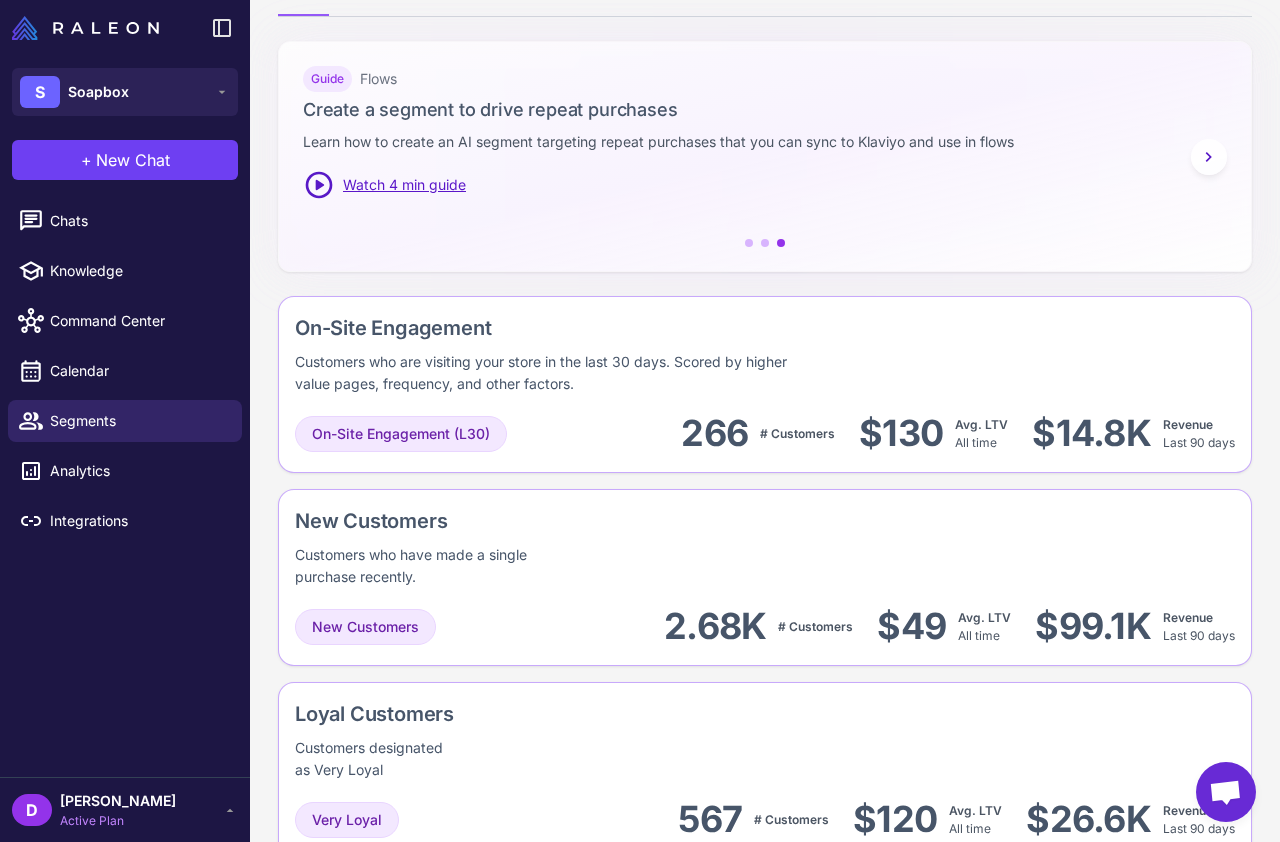 scroll, scrollTop: 0, scrollLeft: 0, axis: both 